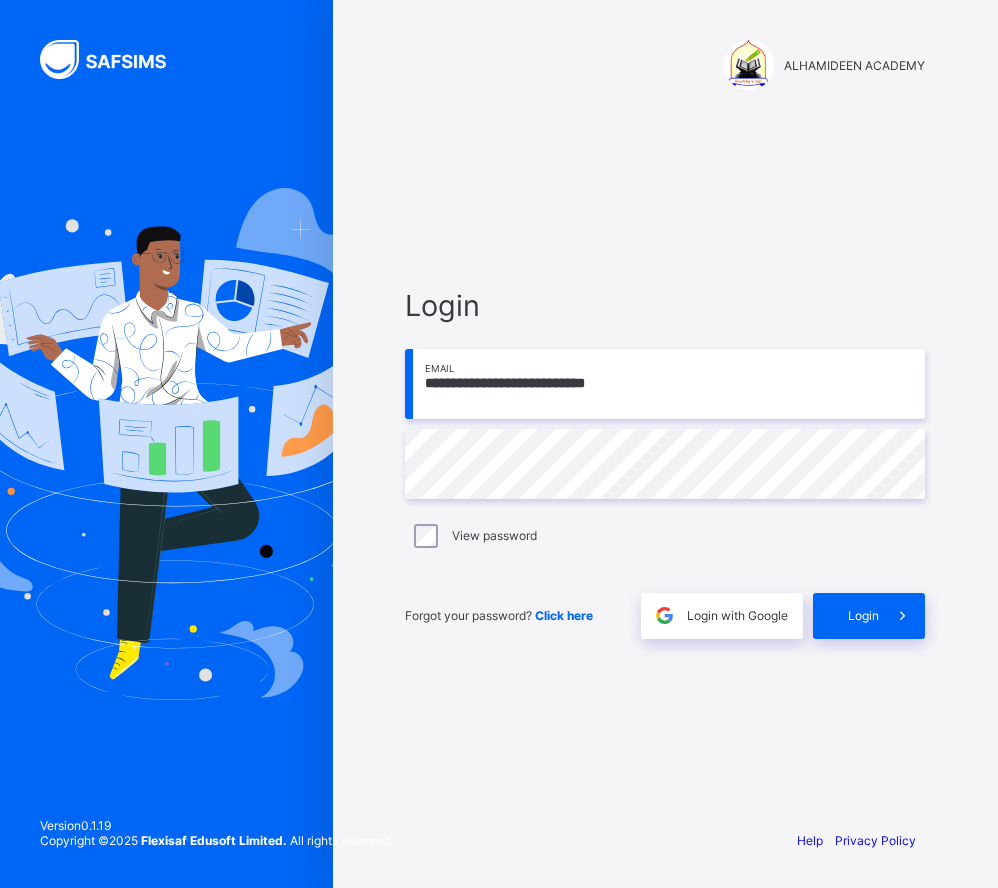 scroll, scrollTop: 0, scrollLeft: 0, axis: both 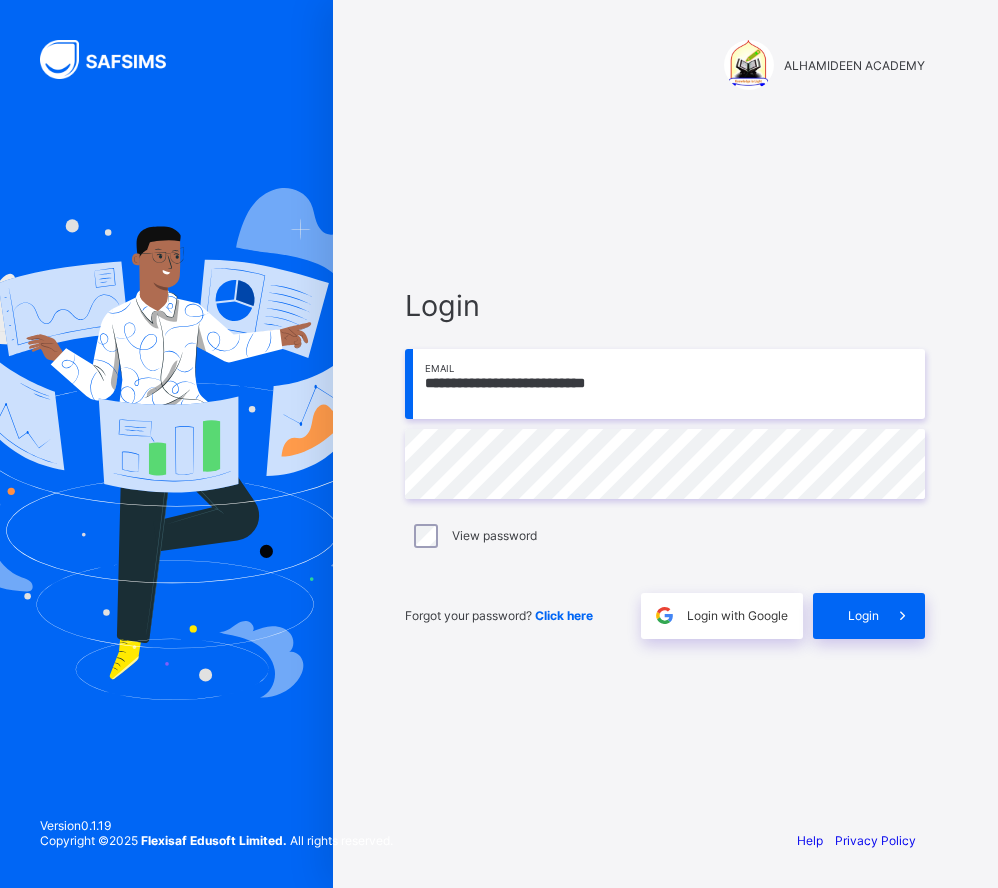 click on "Click here" at bounding box center [564, 615] 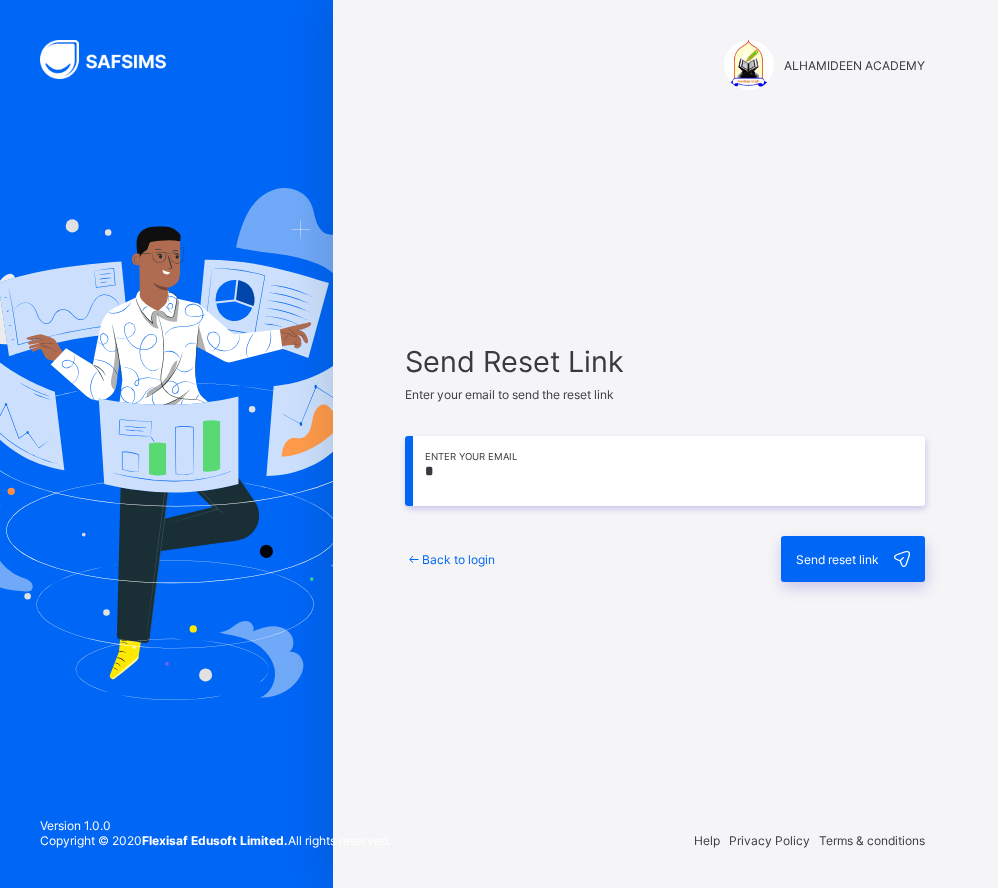 scroll, scrollTop: 0, scrollLeft: 0, axis: both 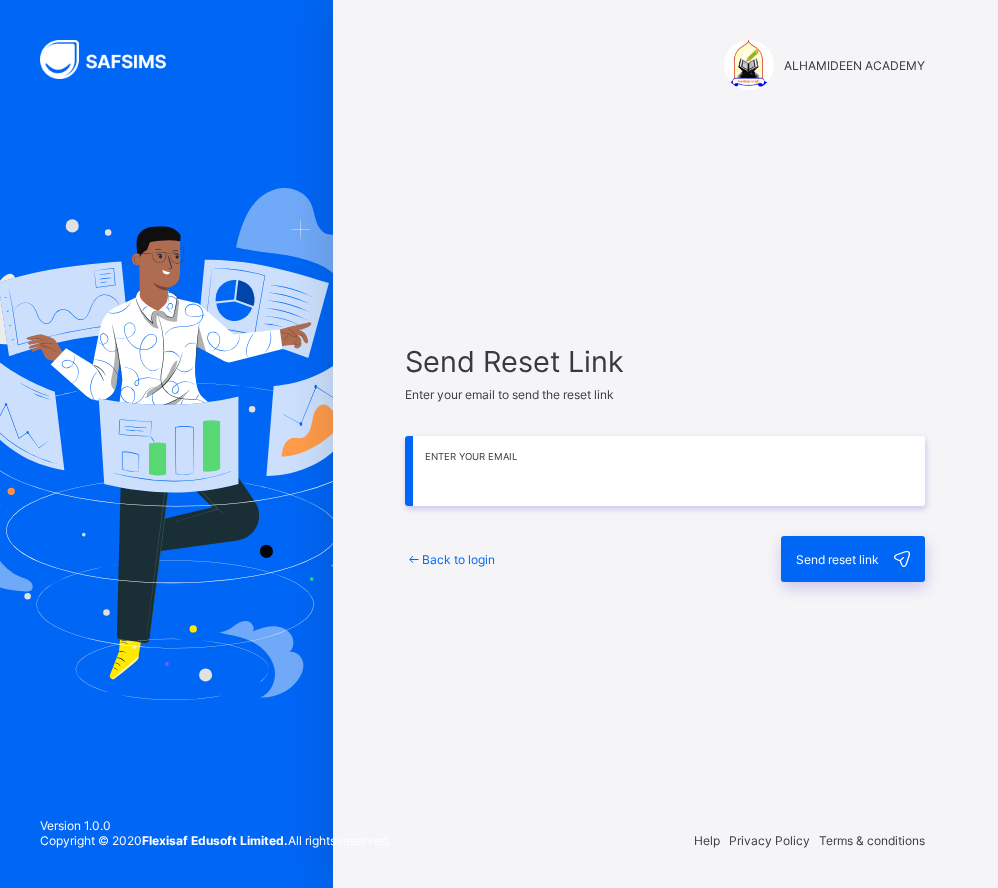 type on "**********" 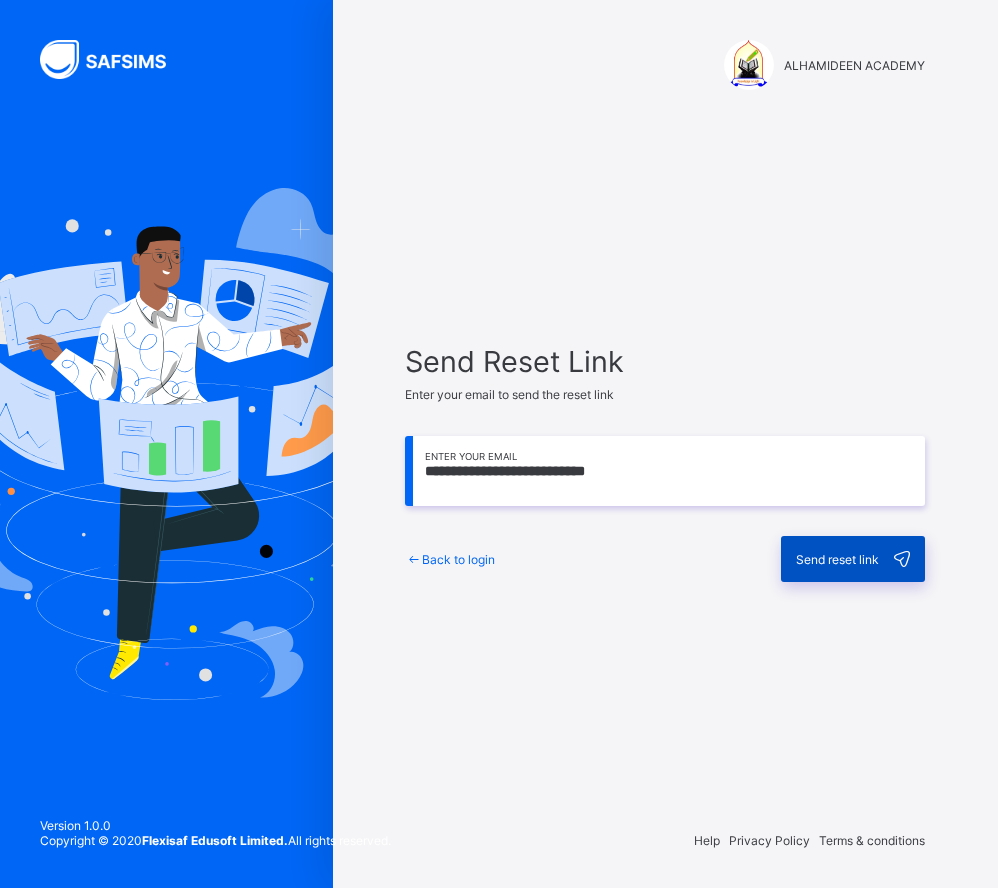 click on "Send reset link" at bounding box center (837, 559) 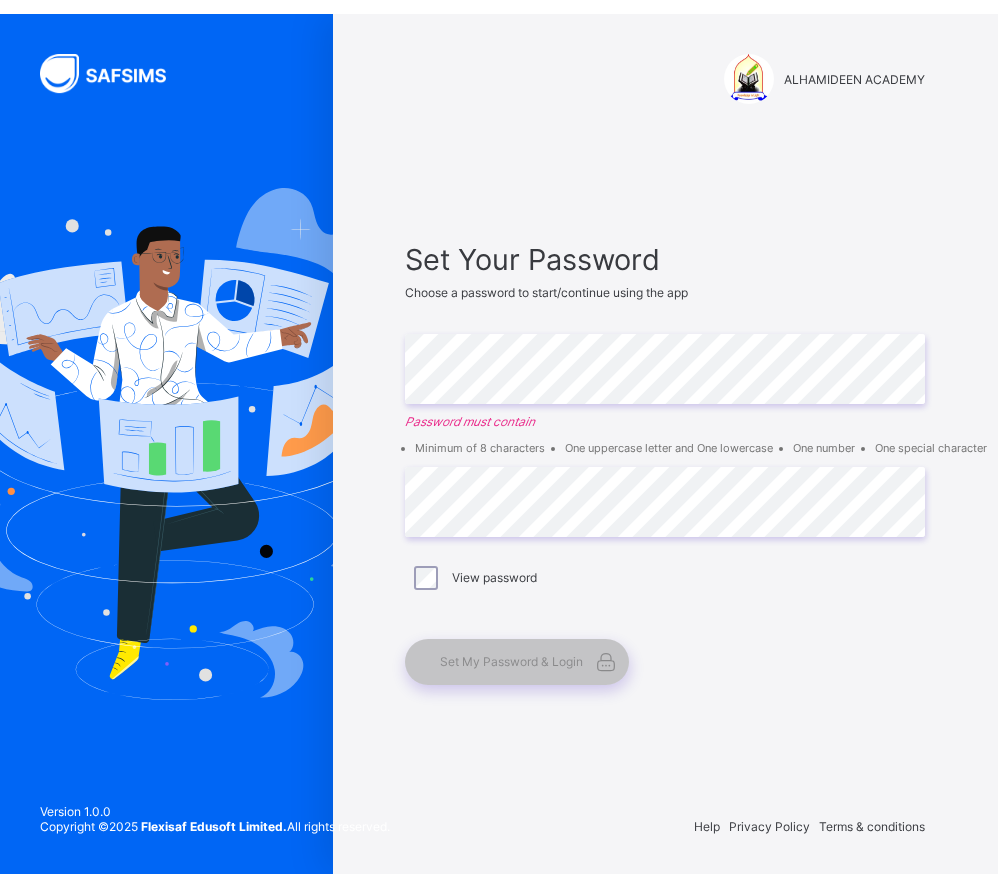 scroll, scrollTop: 0, scrollLeft: 0, axis: both 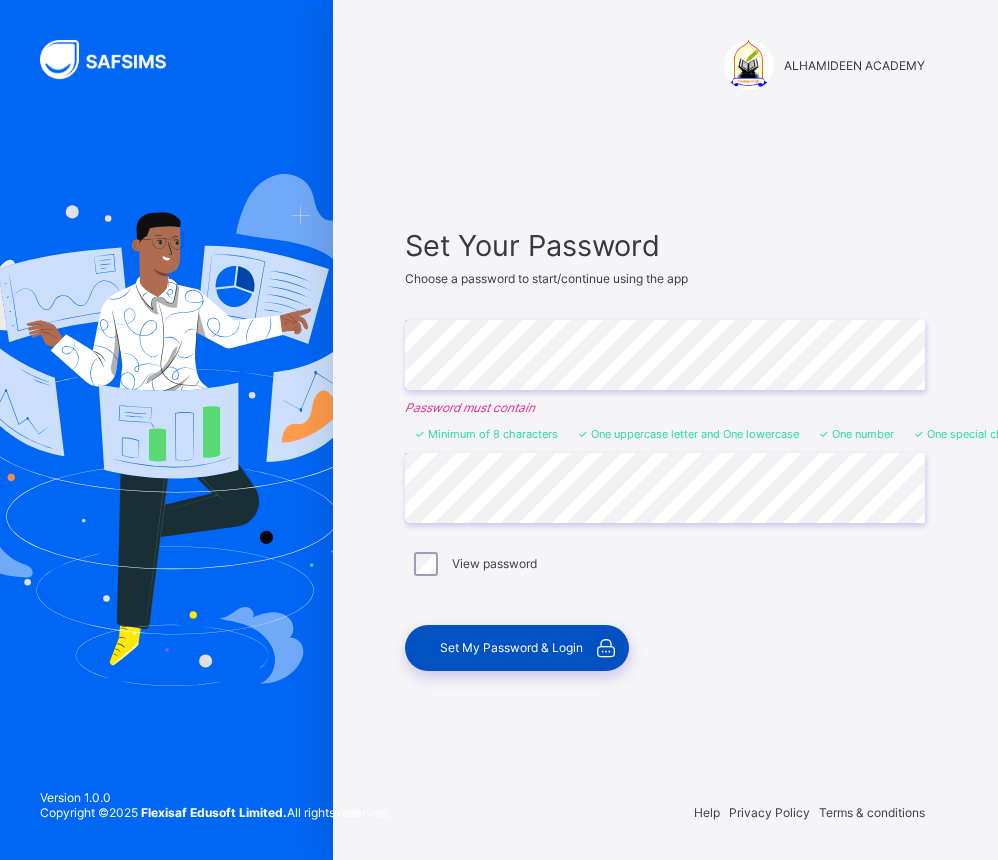click on "Set My Password & Login" at bounding box center [511, 647] 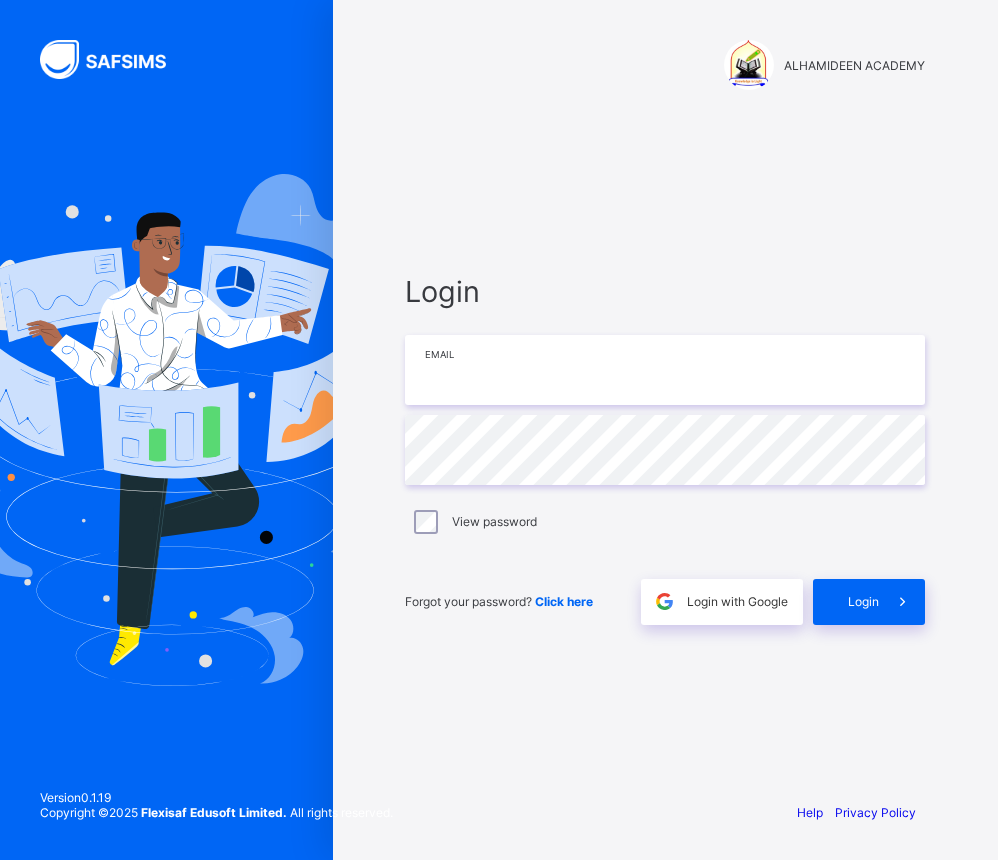 type on "**********" 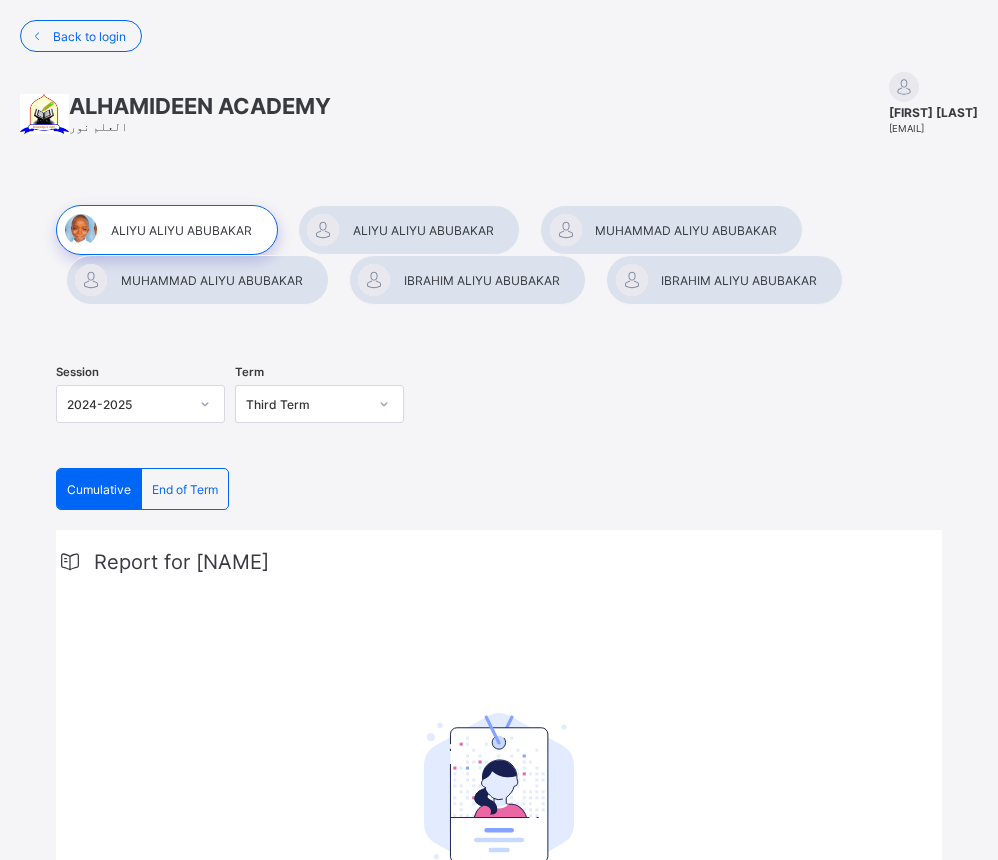 scroll, scrollTop: 0, scrollLeft: 0, axis: both 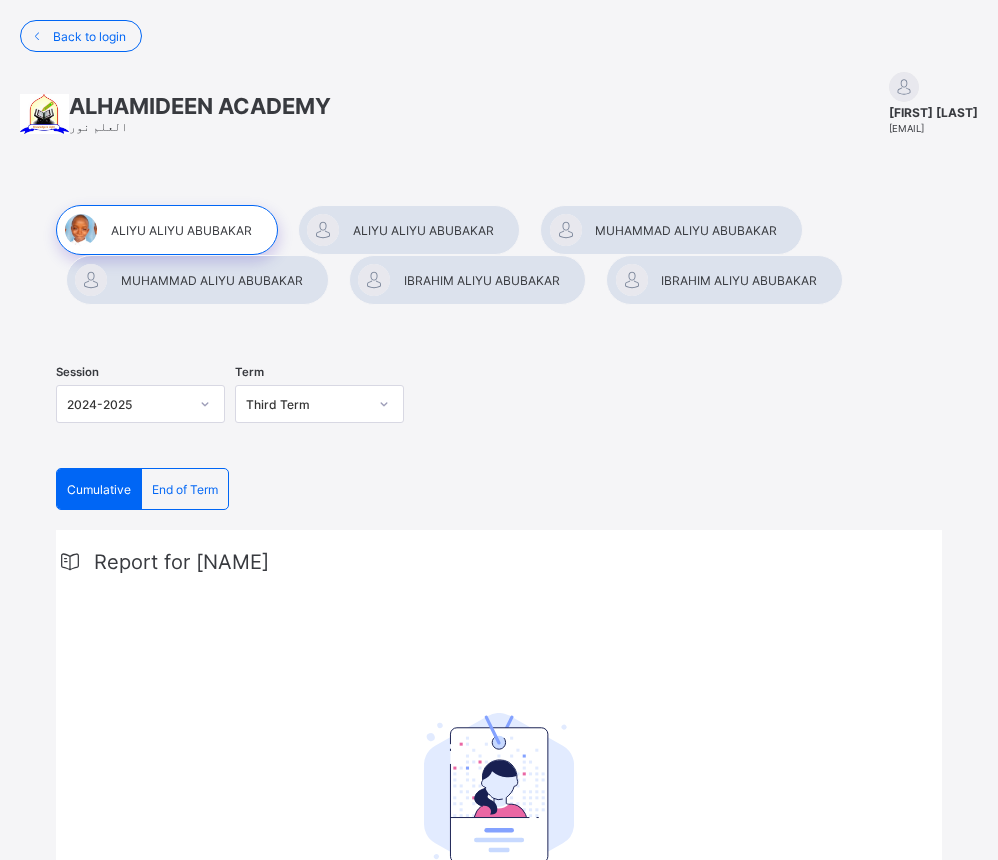 click at bounding box center [167, 230] 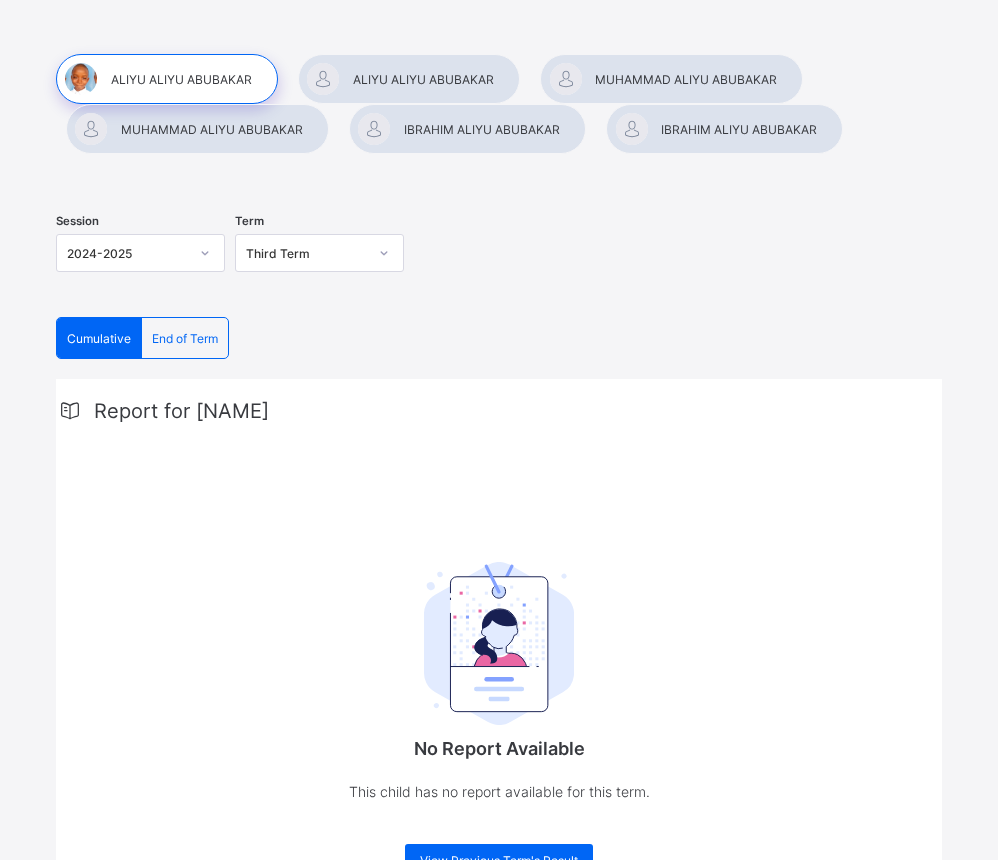 scroll, scrollTop: 228, scrollLeft: 0, axis: vertical 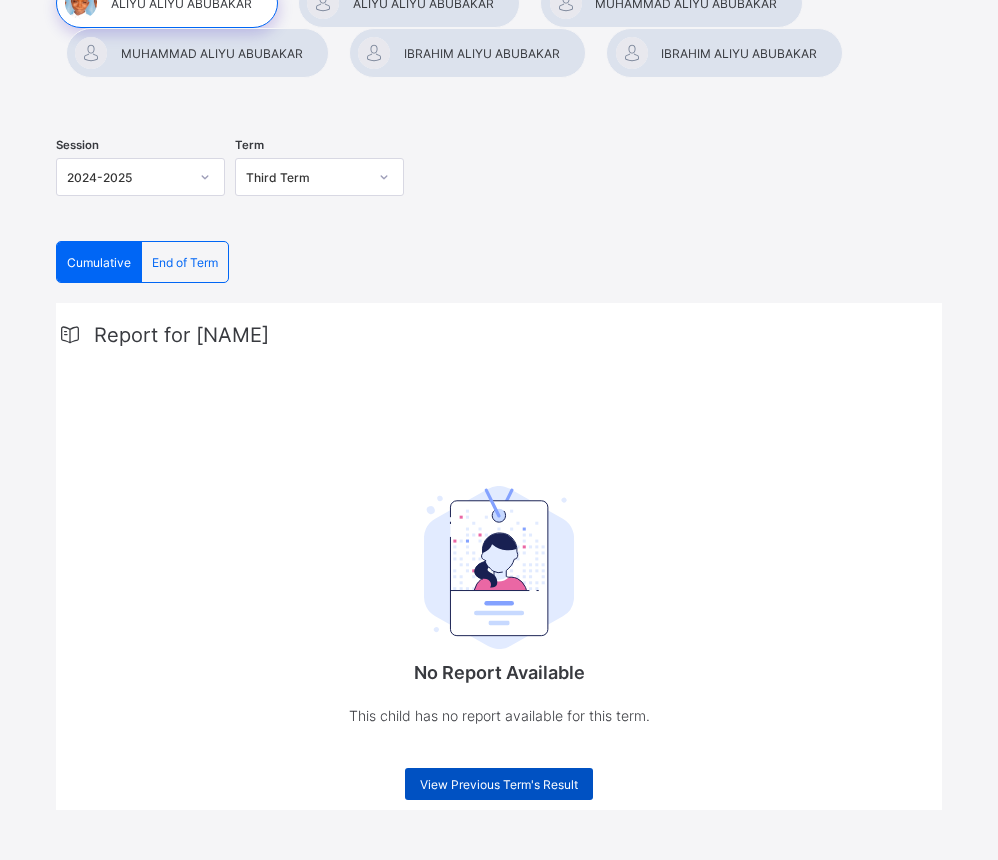 click on "View Previous Term's Result" at bounding box center (499, 784) 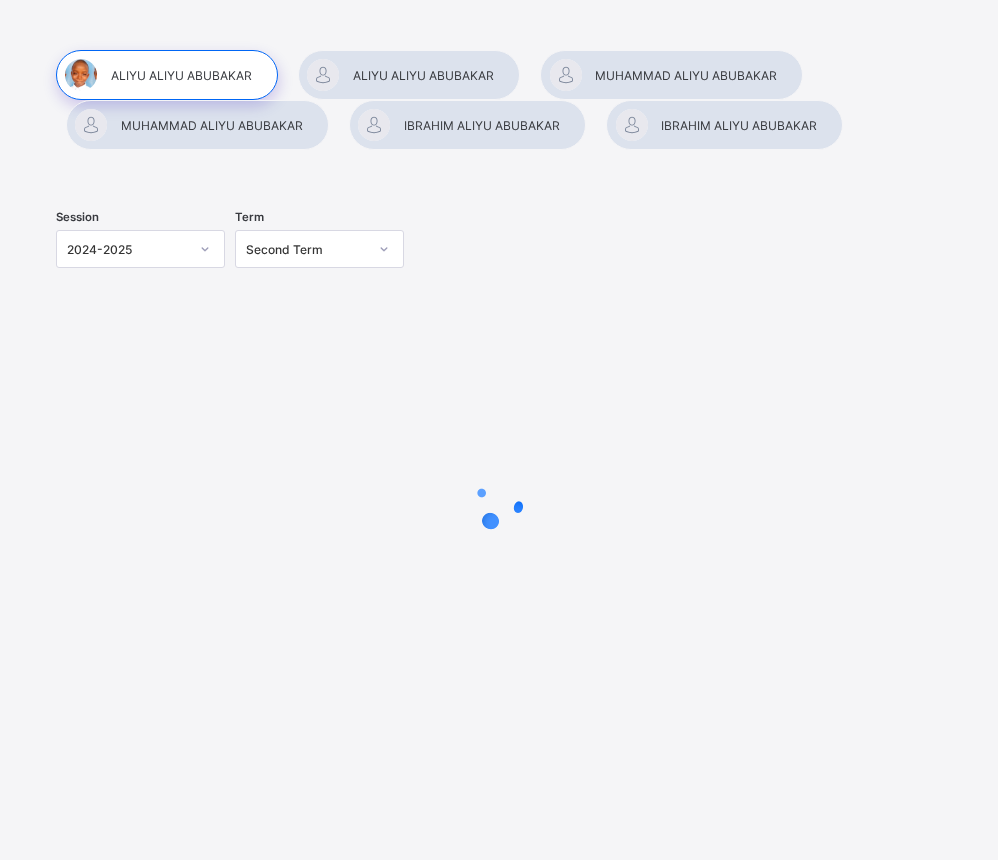scroll, scrollTop: 155, scrollLeft: 0, axis: vertical 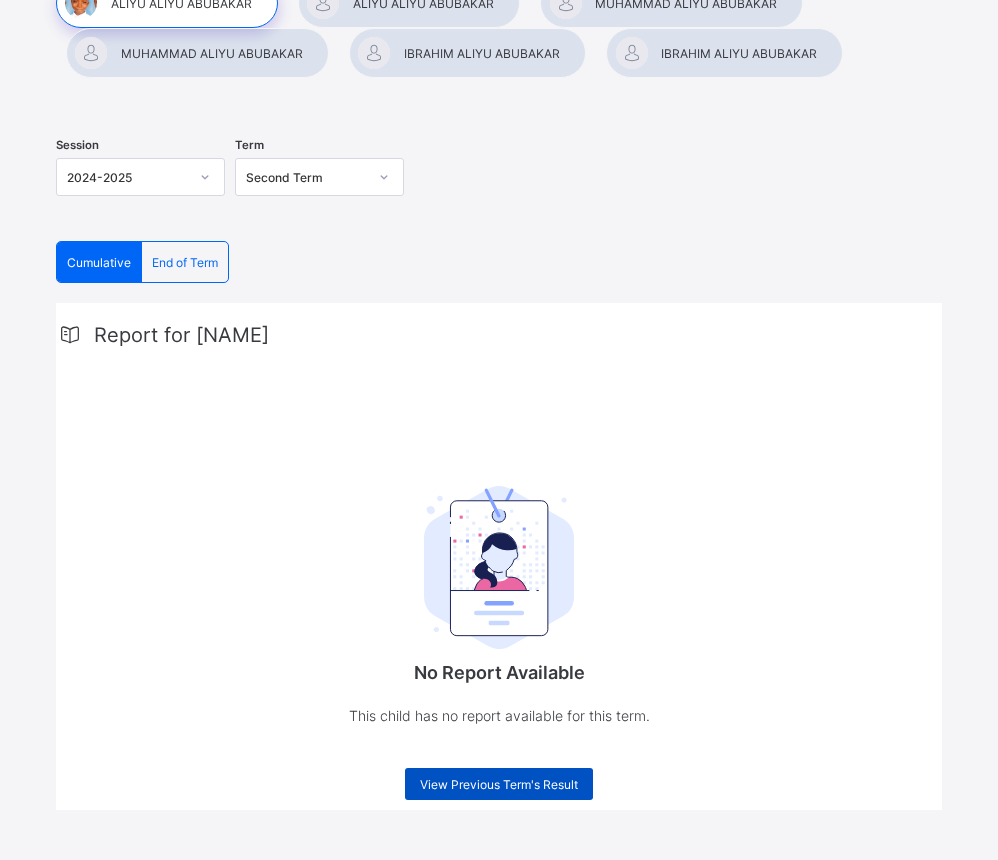 click on "View Previous Term's Result" at bounding box center (499, 784) 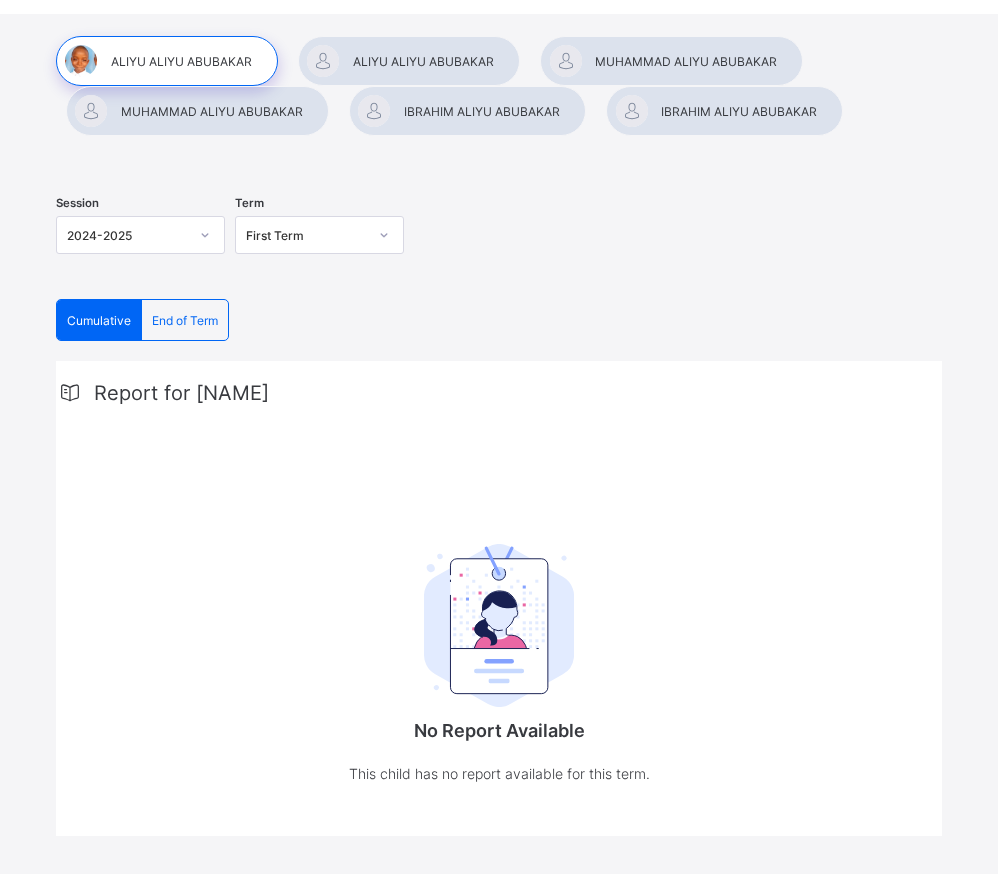 scroll, scrollTop: 0, scrollLeft: 0, axis: both 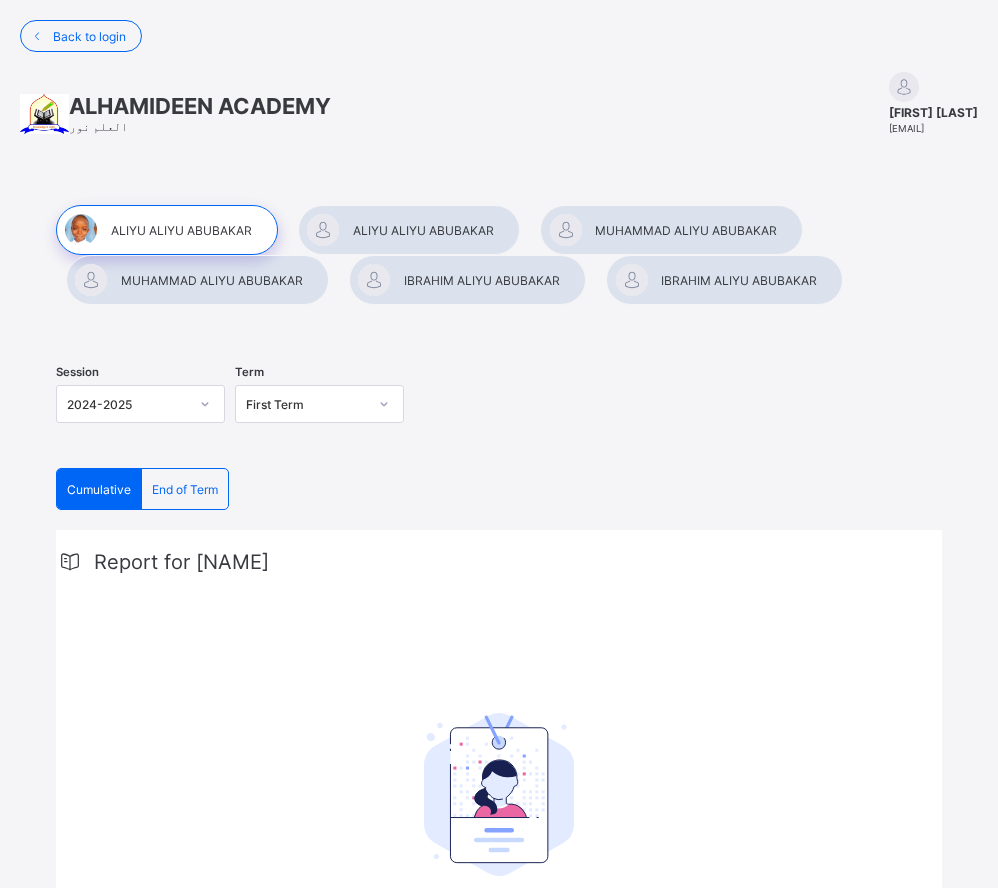 click at bounding box center [409, 230] 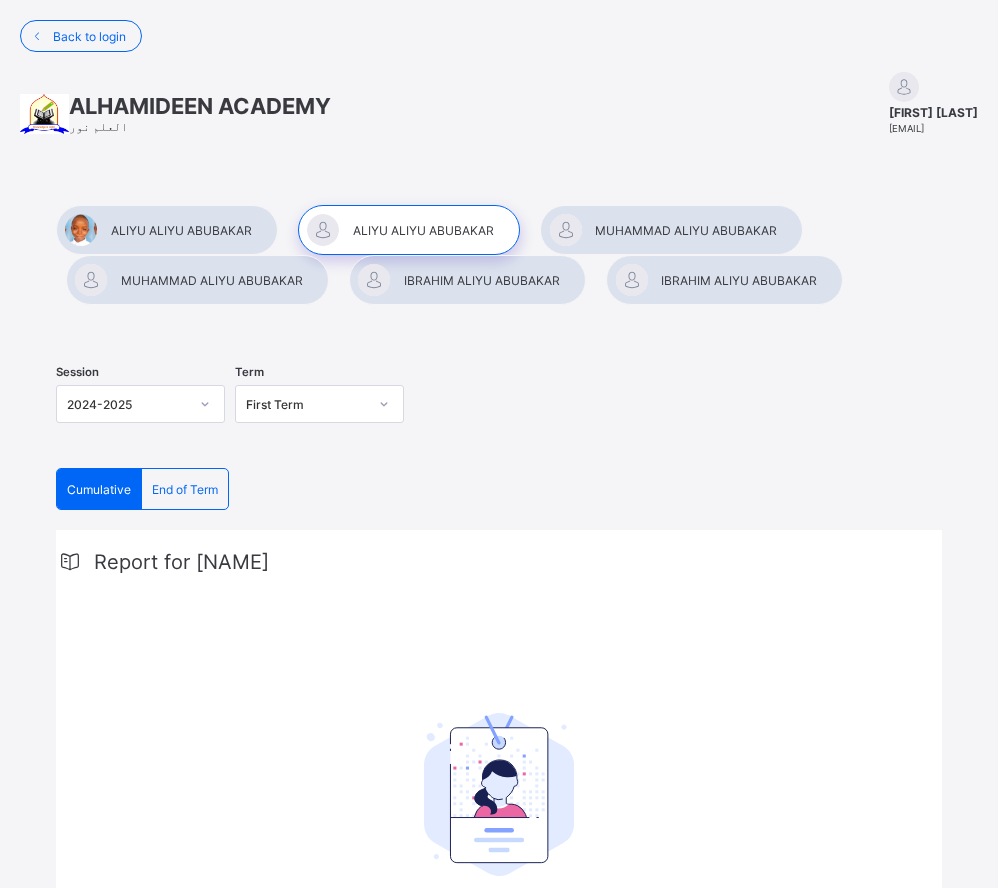 click on "Report for [NAME]" at bounding box center (181, 562) 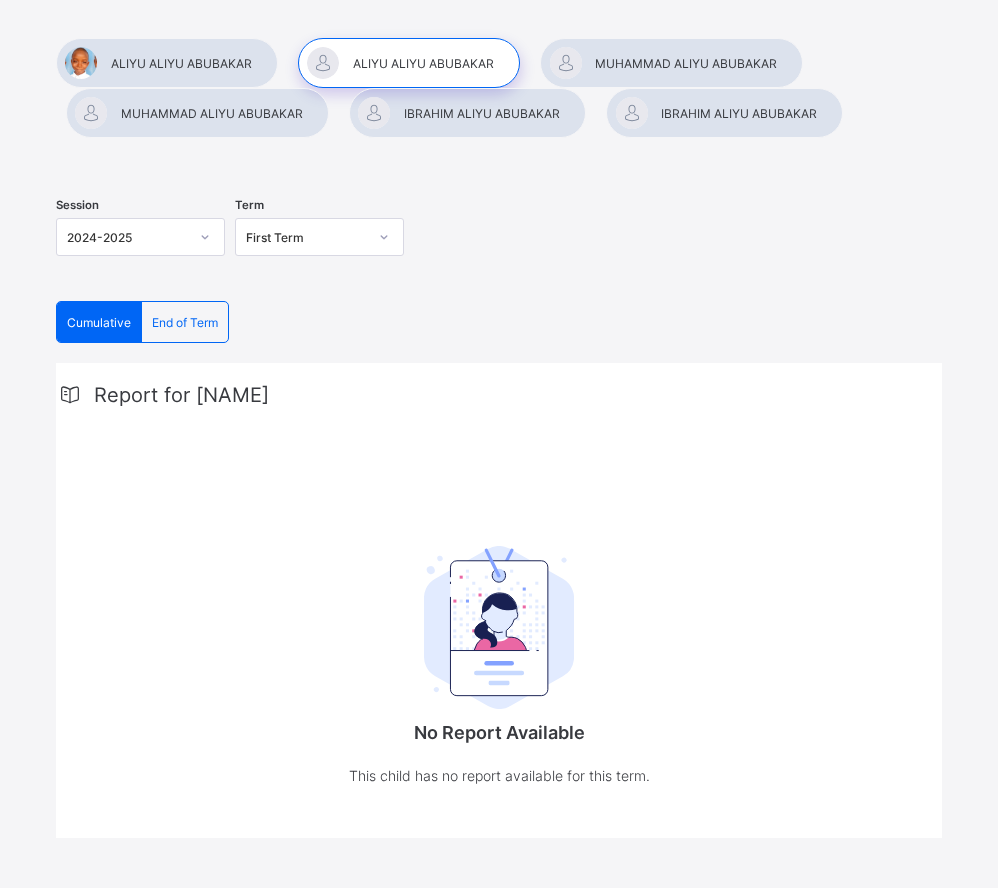 scroll, scrollTop: 0, scrollLeft: 0, axis: both 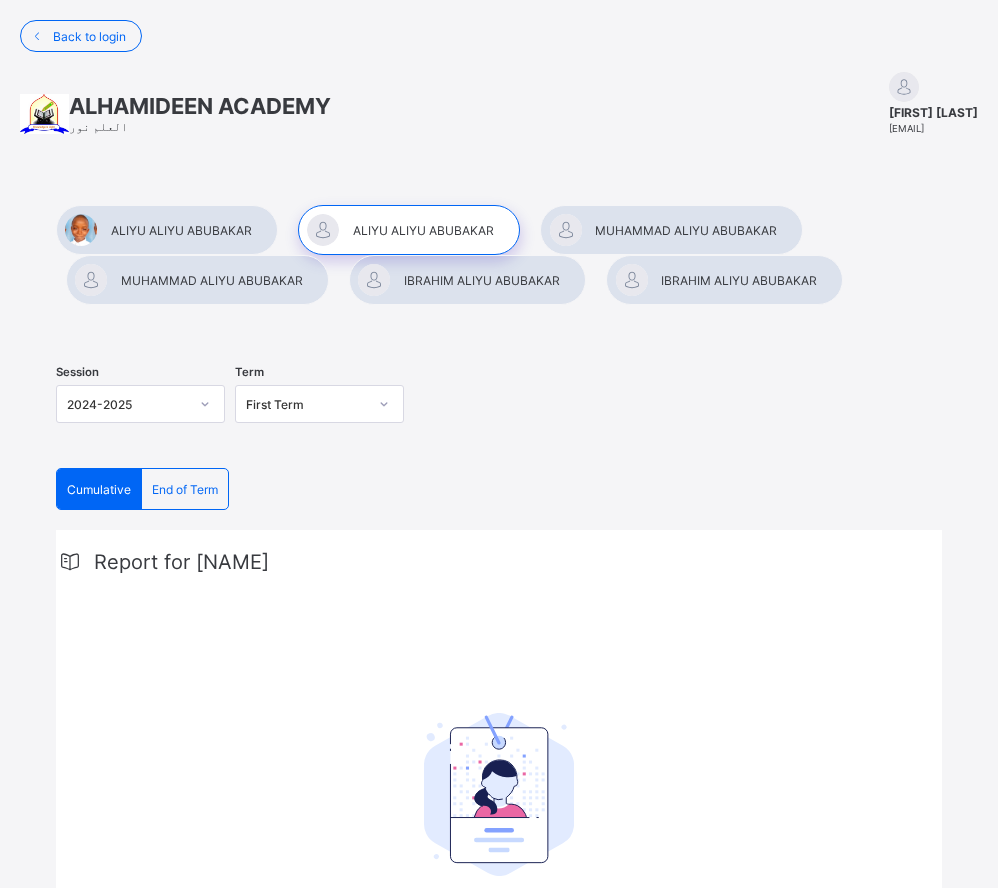 click at bounding box center [197, 280] 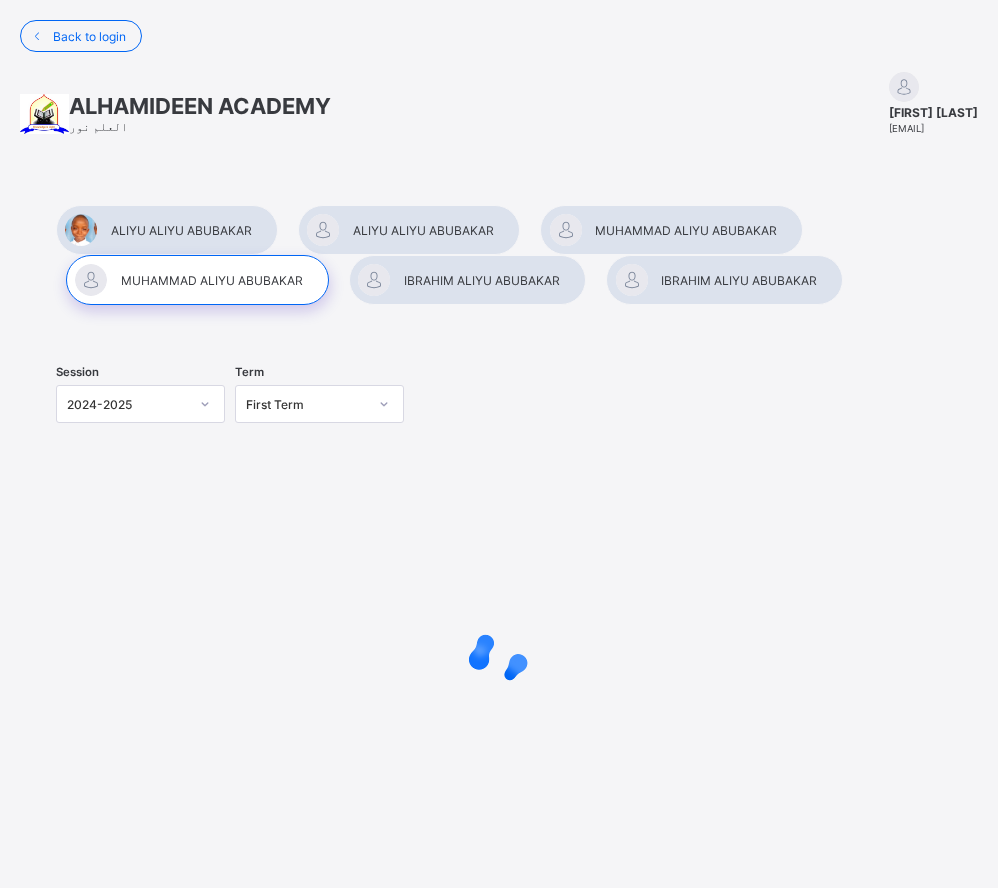 click at bounding box center (167, 230) 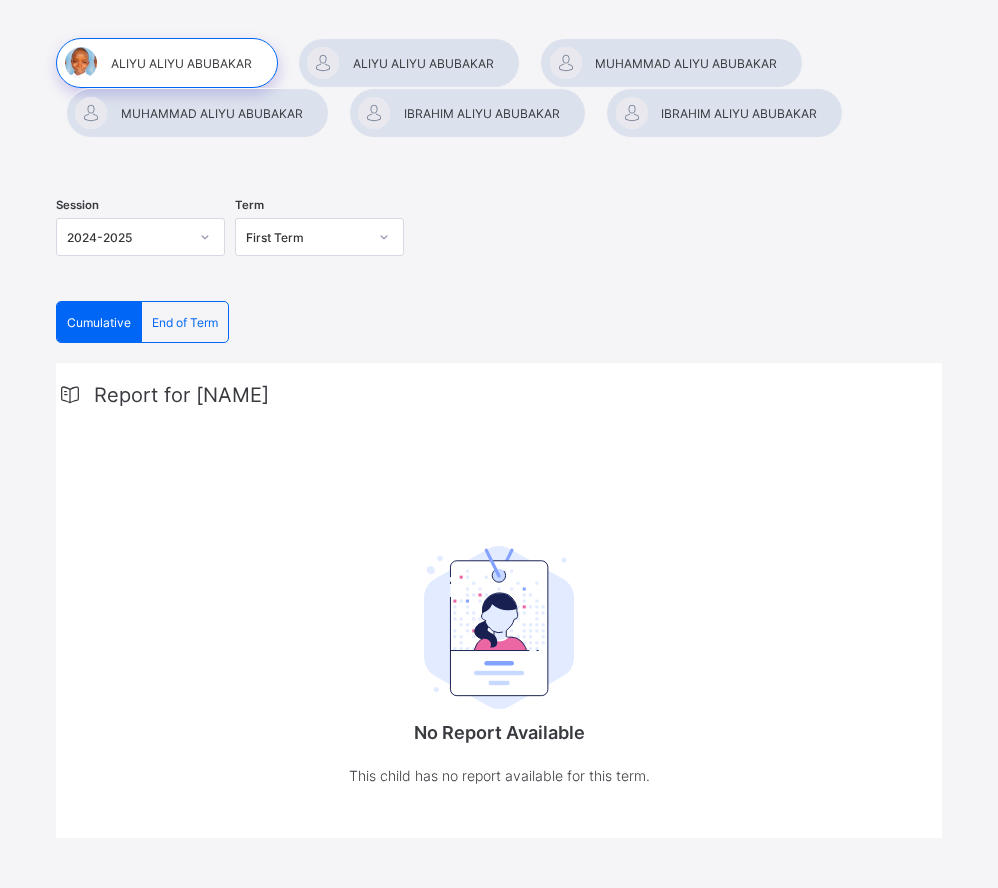 scroll, scrollTop: 0, scrollLeft: 0, axis: both 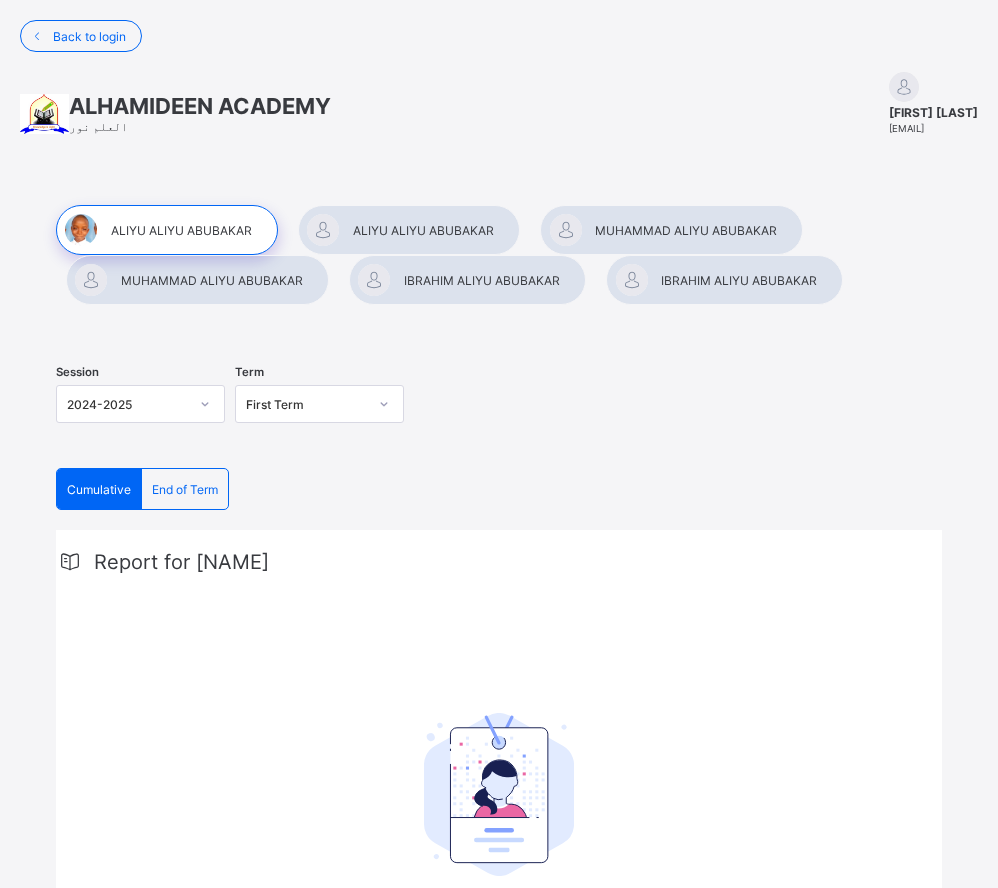 click at bounding box center (724, 280) 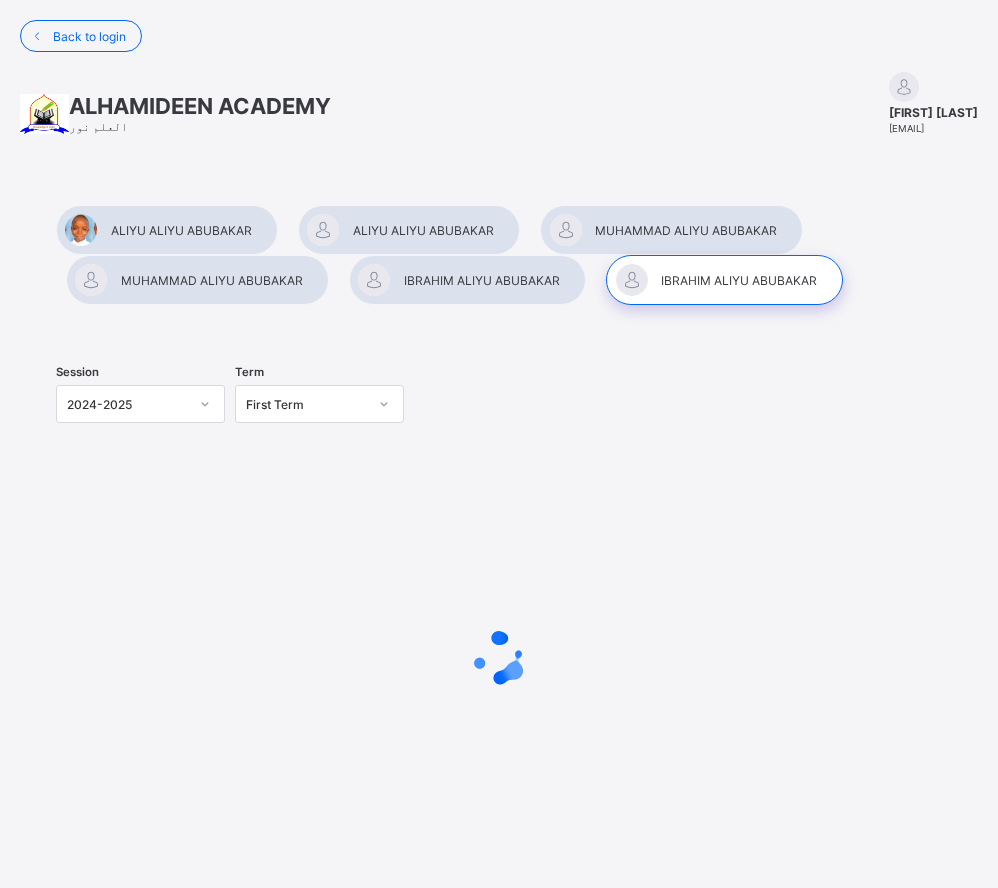click at bounding box center (205, 404) 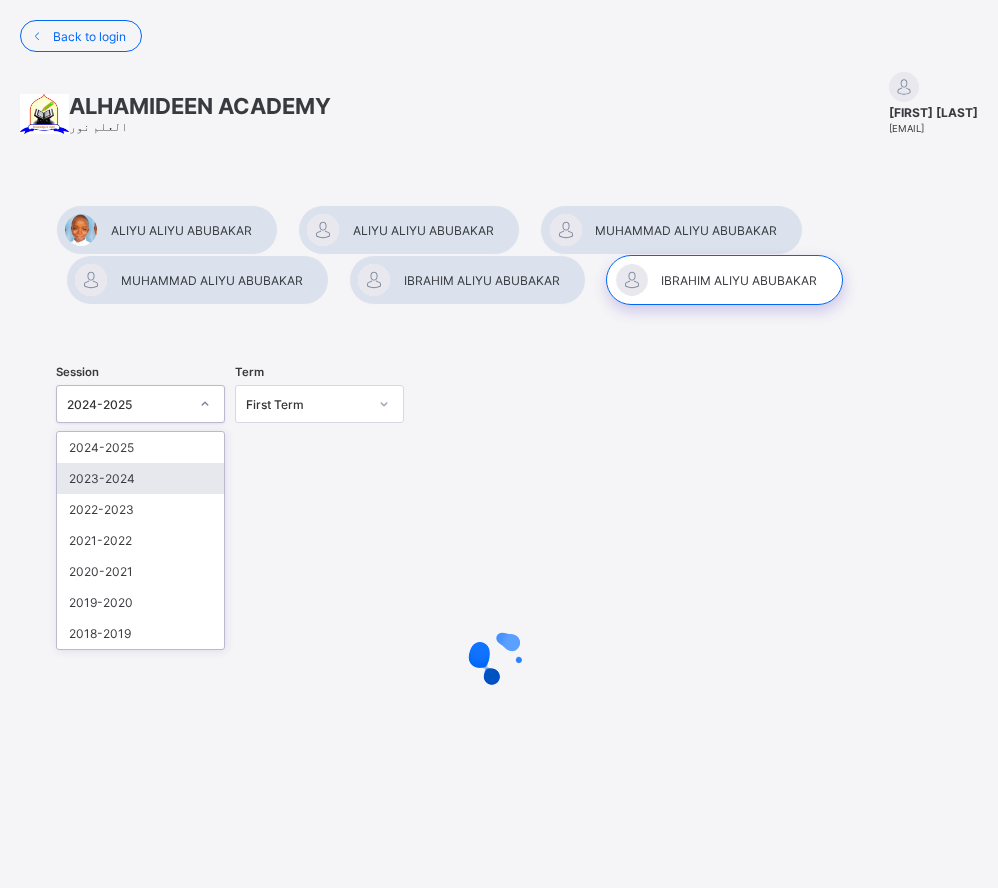 click on "2023-2024" at bounding box center (140, 478) 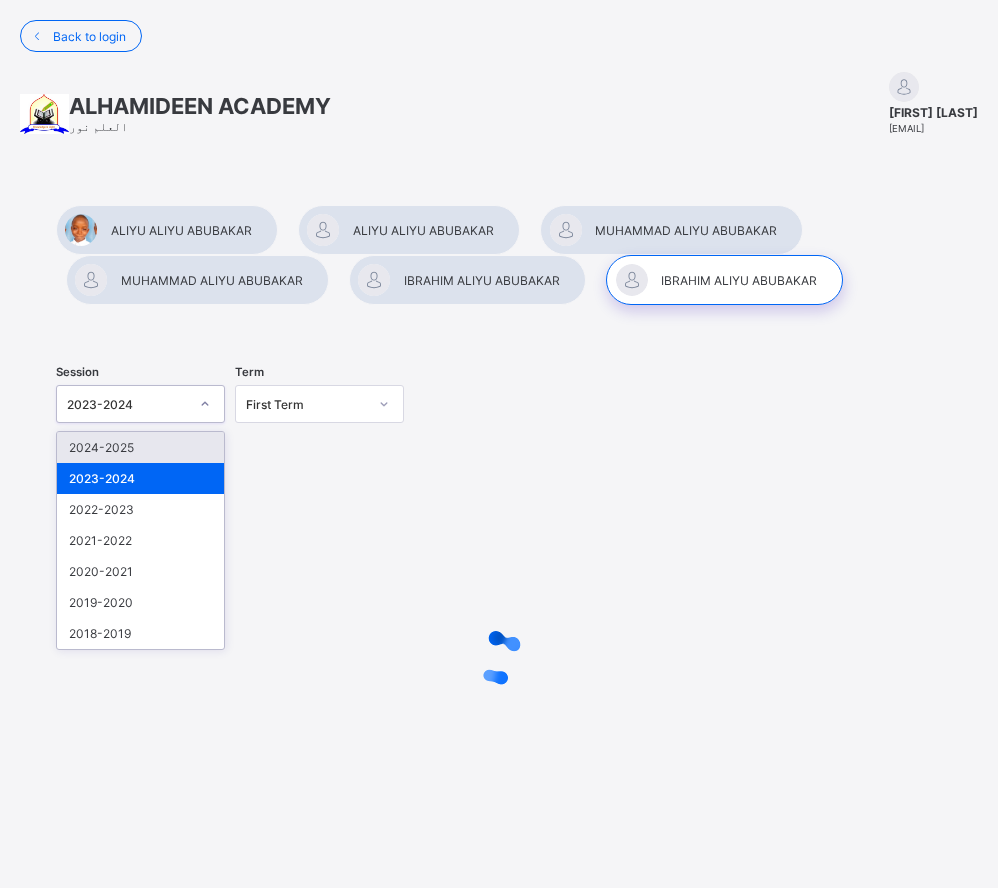 click 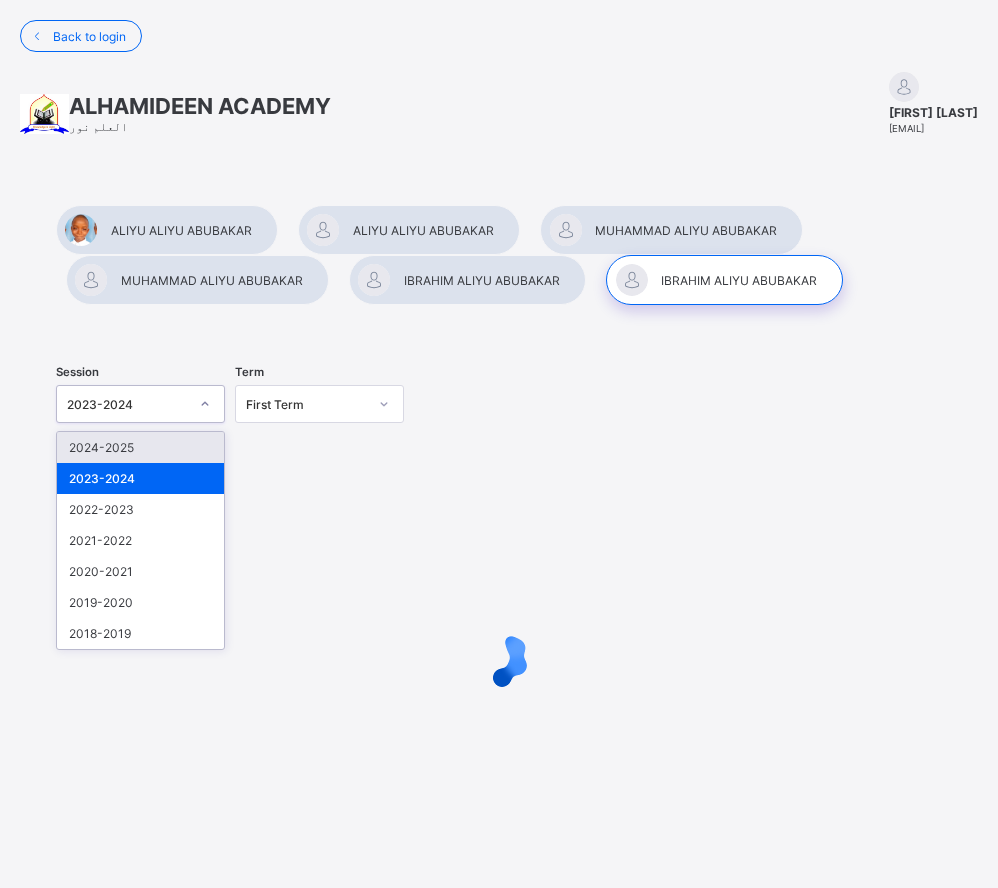 click on "2024-2025" at bounding box center (140, 447) 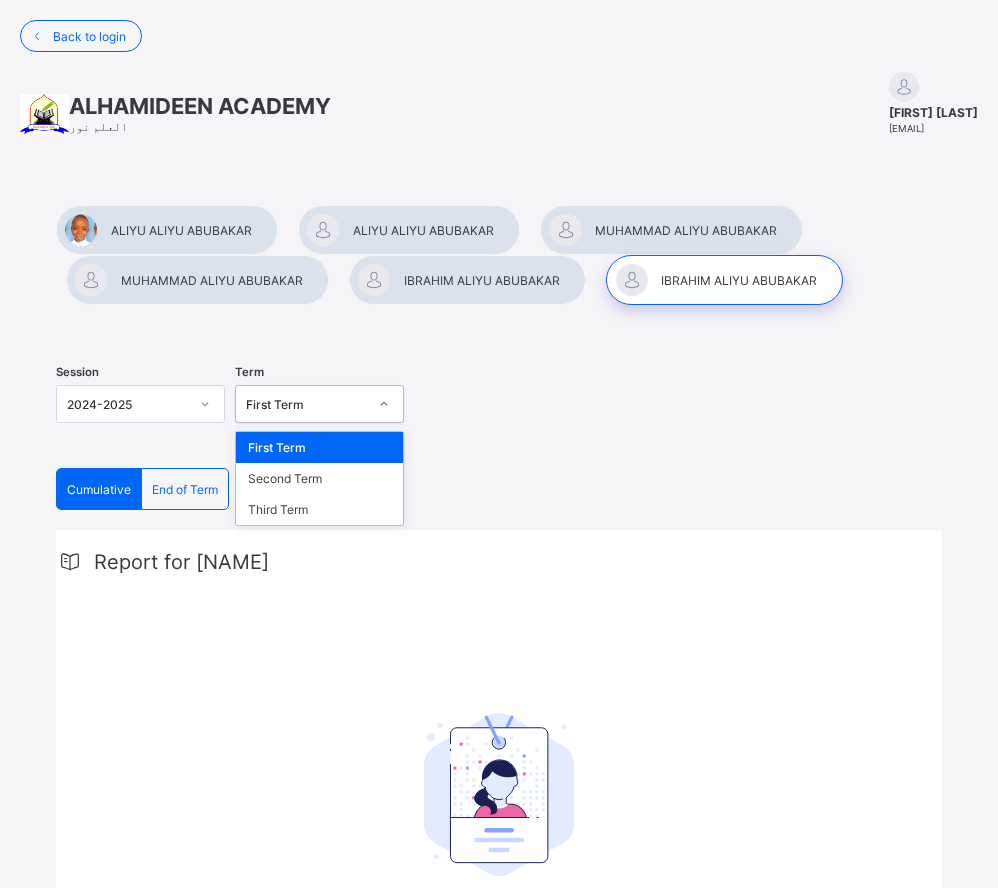 click 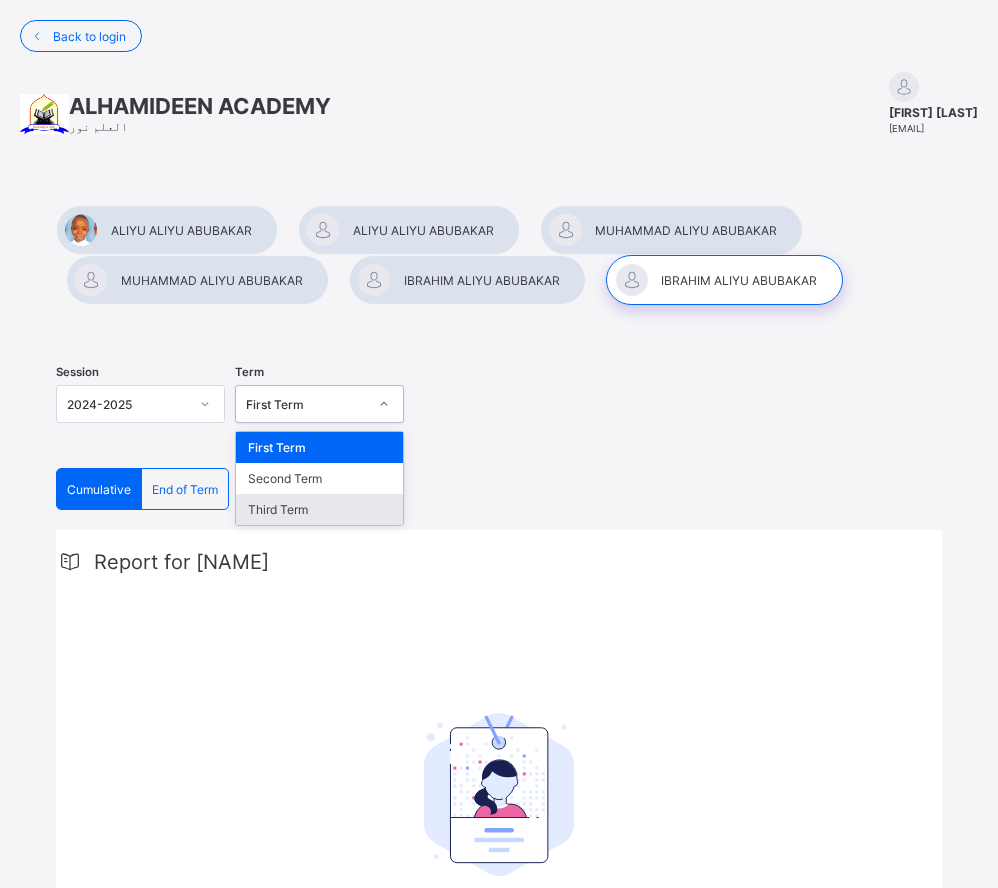 click on "Third Term" at bounding box center [319, 509] 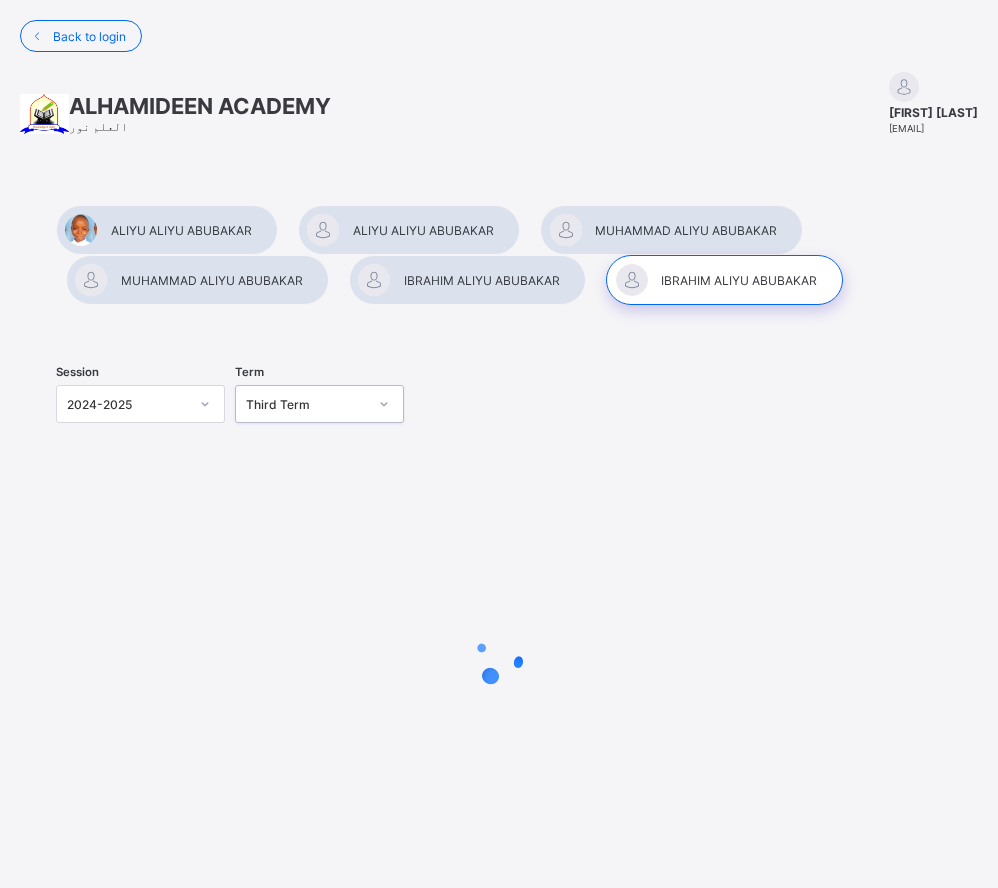 scroll, scrollTop: 4, scrollLeft: 0, axis: vertical 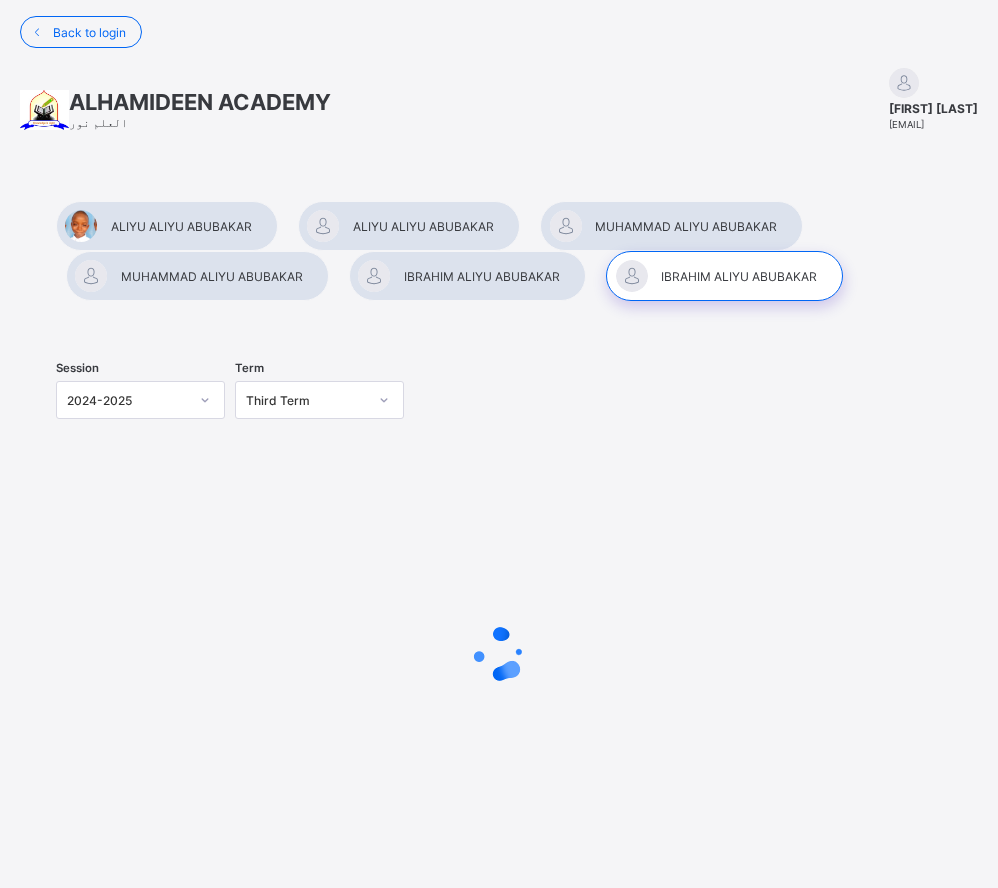 click at bounding box center (167, 226) 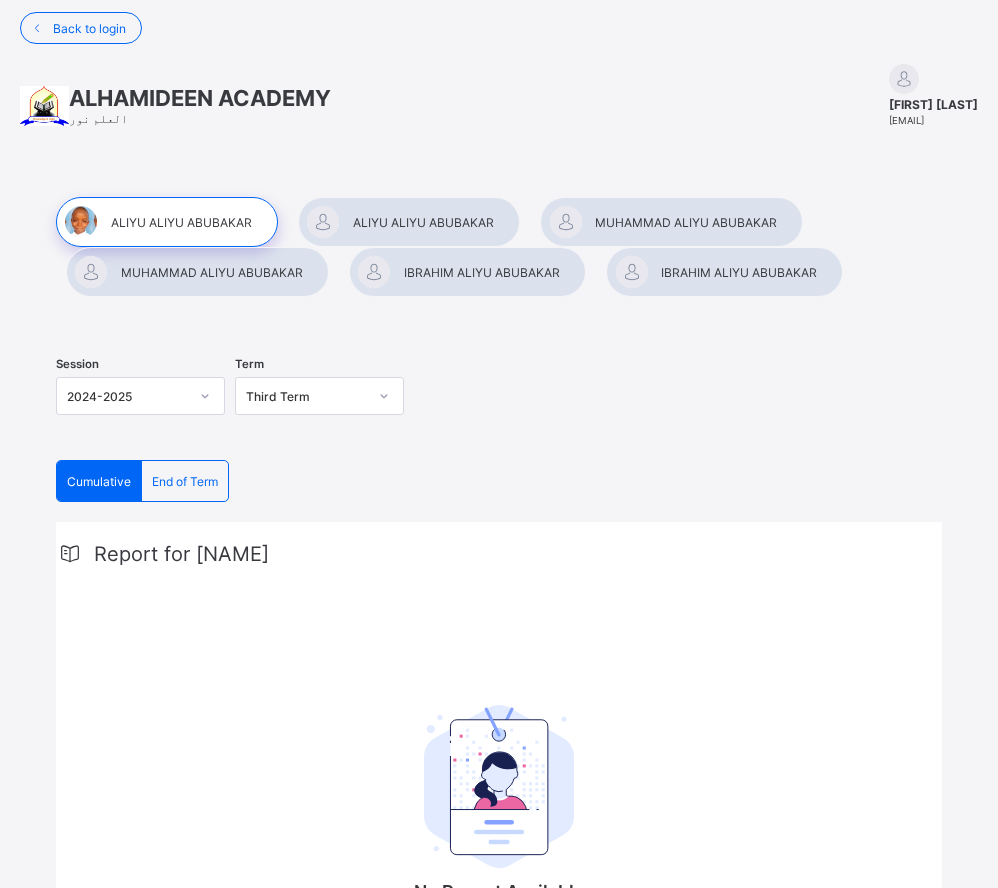 scroll, scrollTop: 200, scrollLeft: 0, axis: vertical 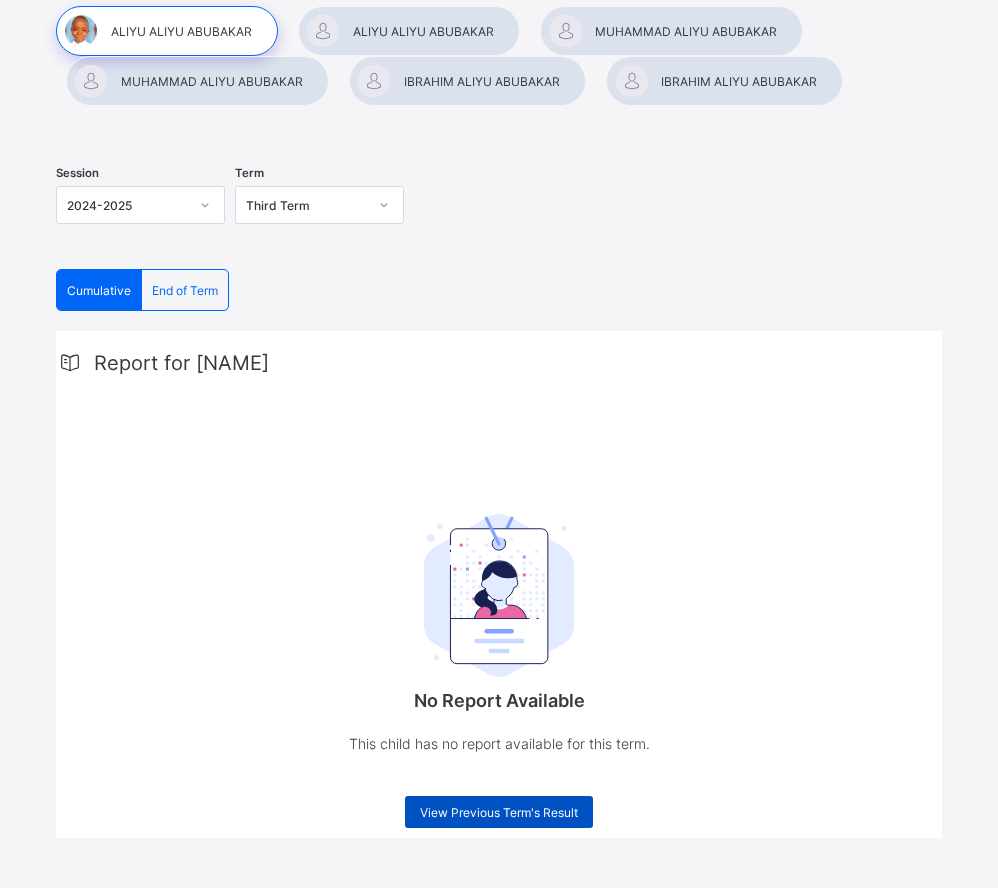 click on "View Previous Term's Result" at bounding box center (499, 812) 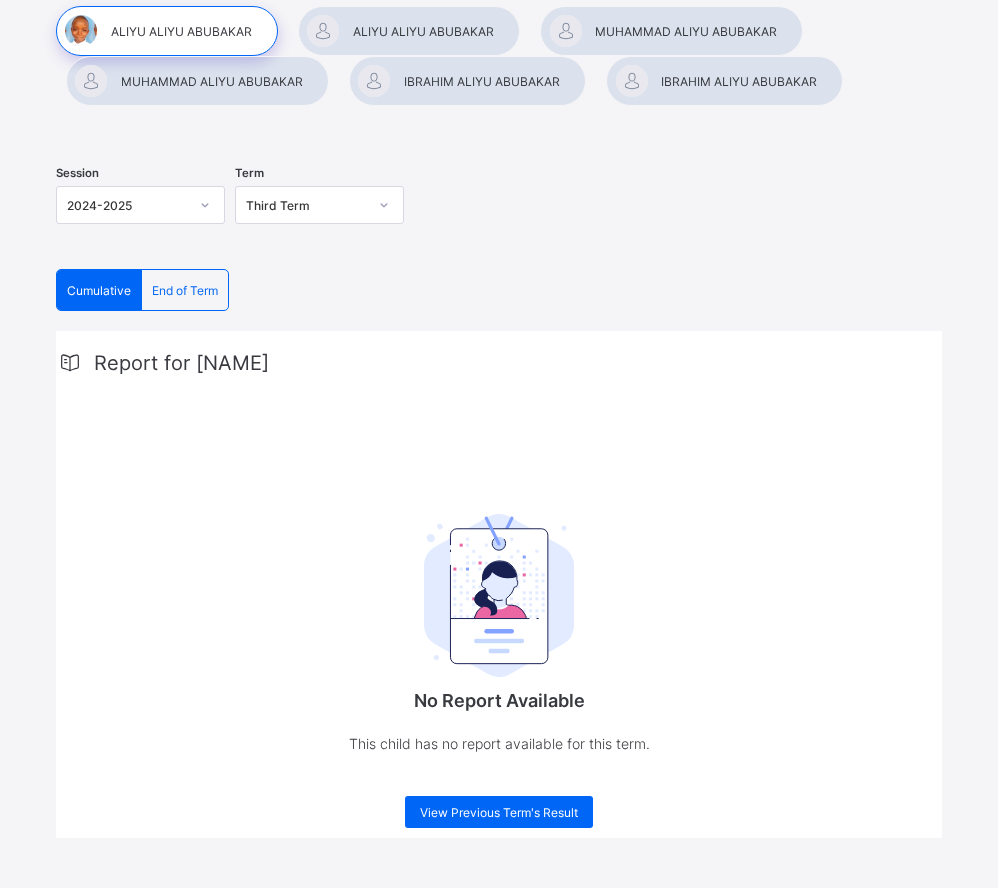 scroll, scrollTop: 155, scrollLeft: 0, axis: vertical 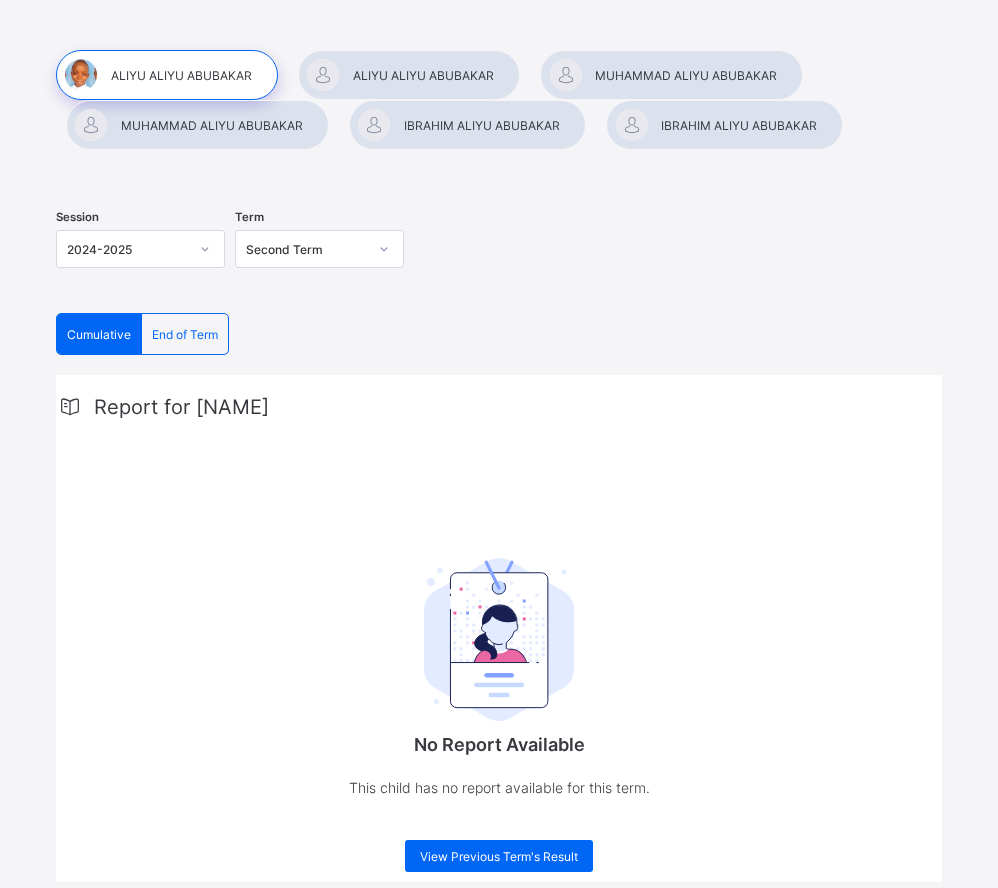 click on "End of Term" at bounding box center (185, 334) 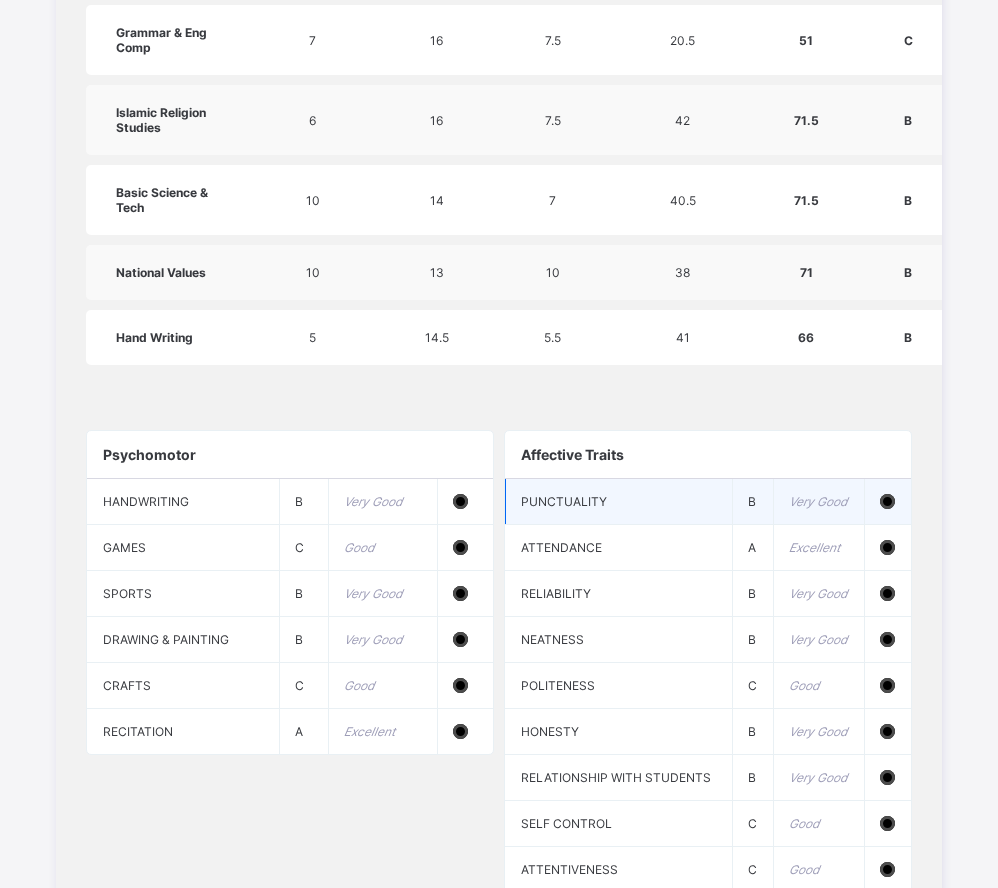 scroll, scrollTop: 2098, scrollLeft: 0, axis: vertical 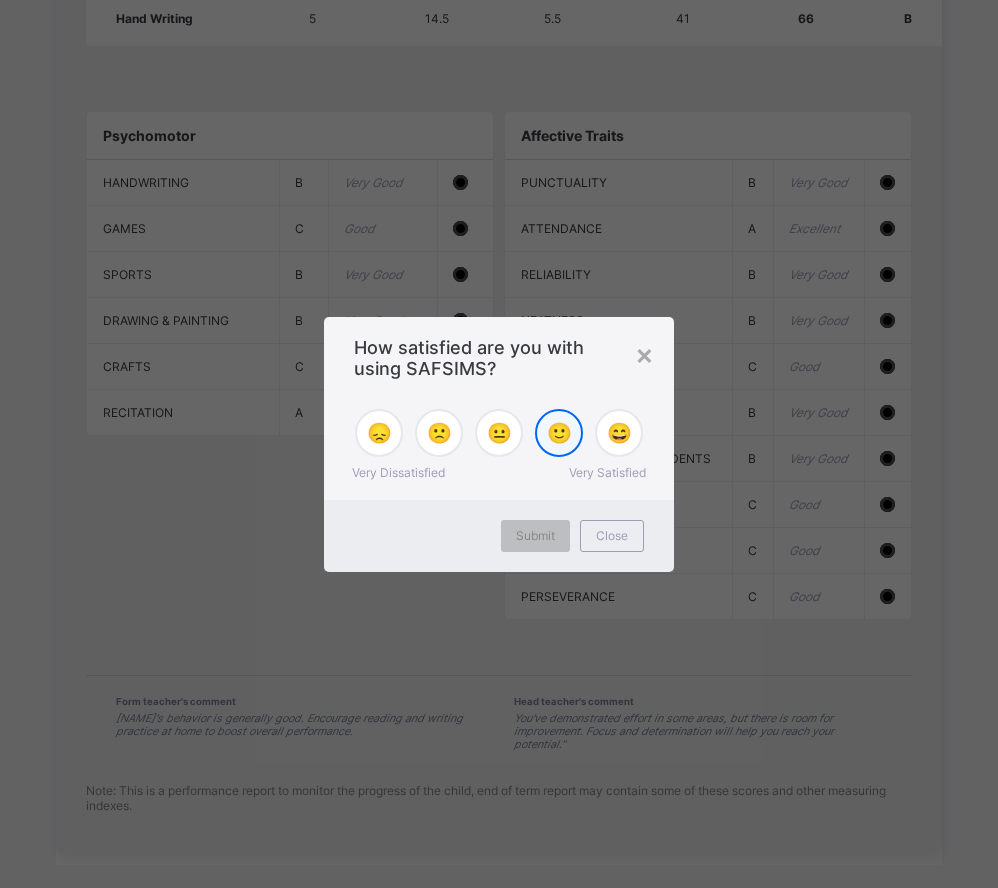 click on "🙂" at bounding box center (559, 433) 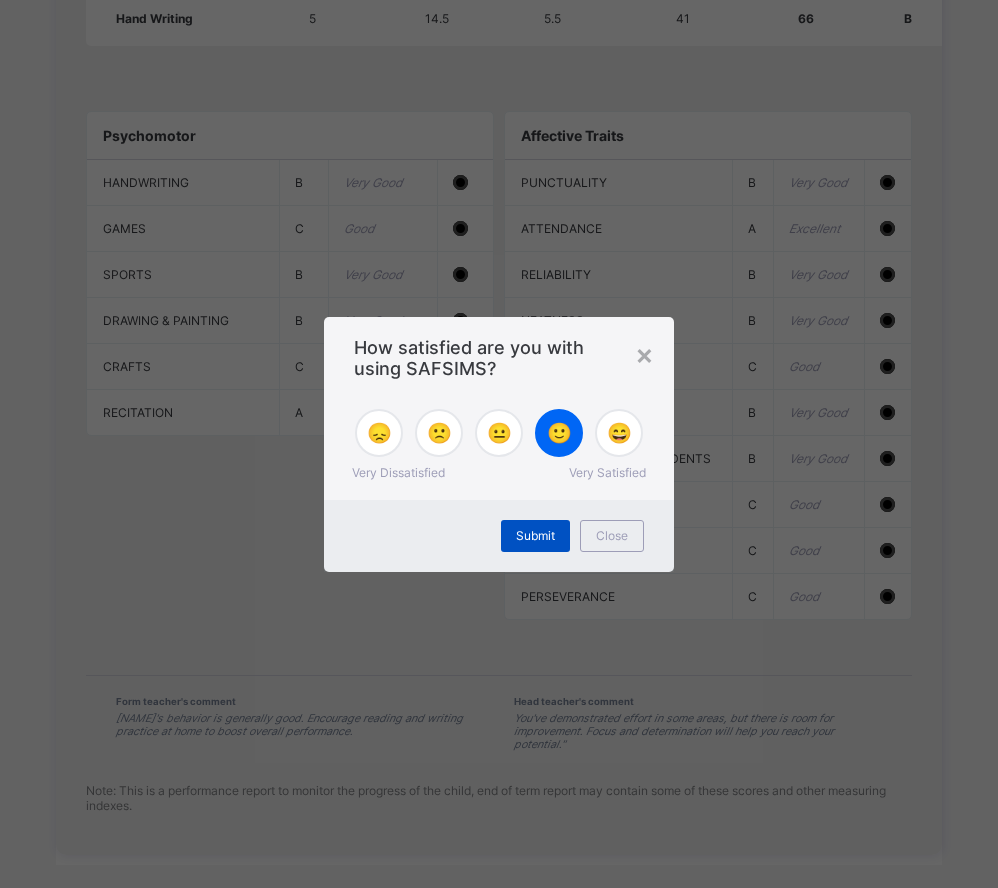 click on "Submit" at bounding box center (535, 535) 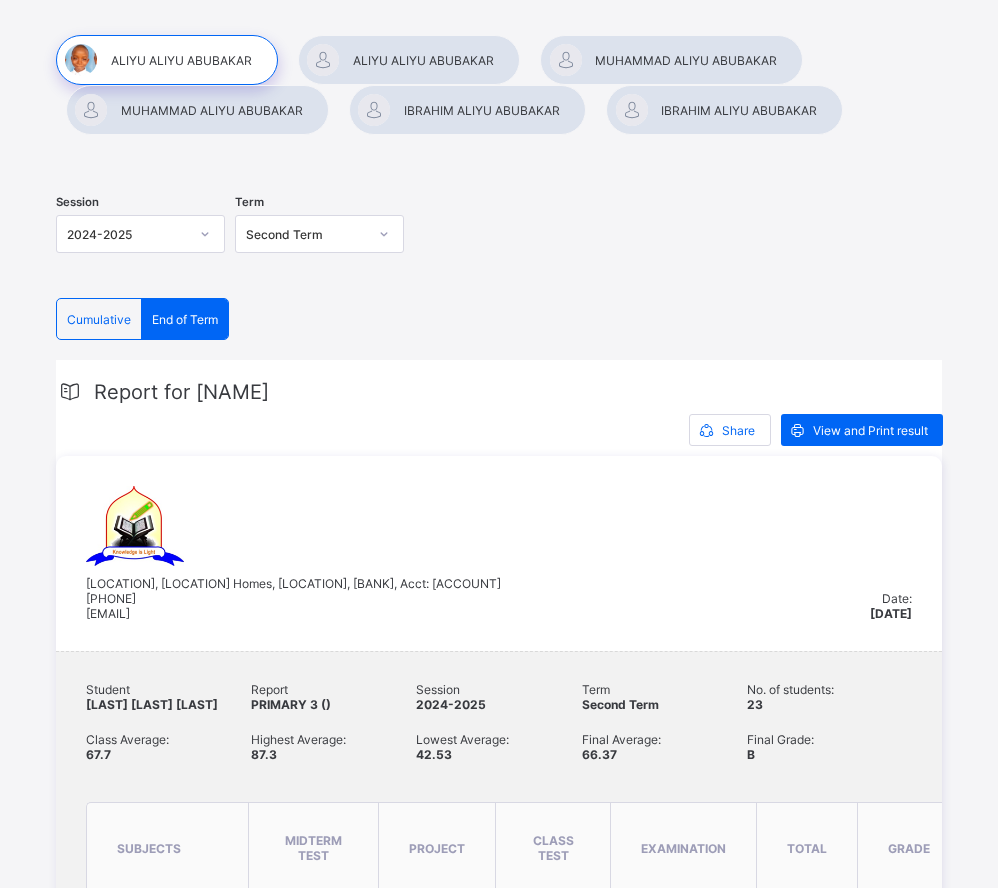 scroll, scrollTop: 0, scrollLeft: 0, axis: both 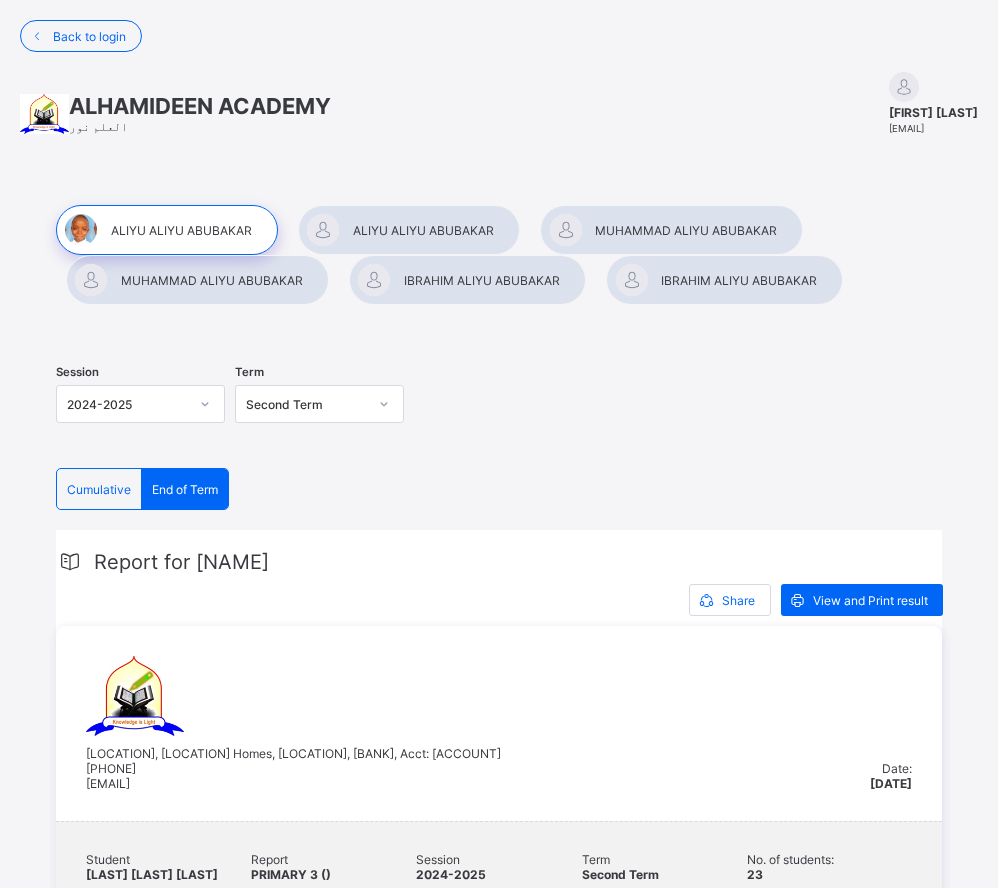 click at bounding box center (384, 404) 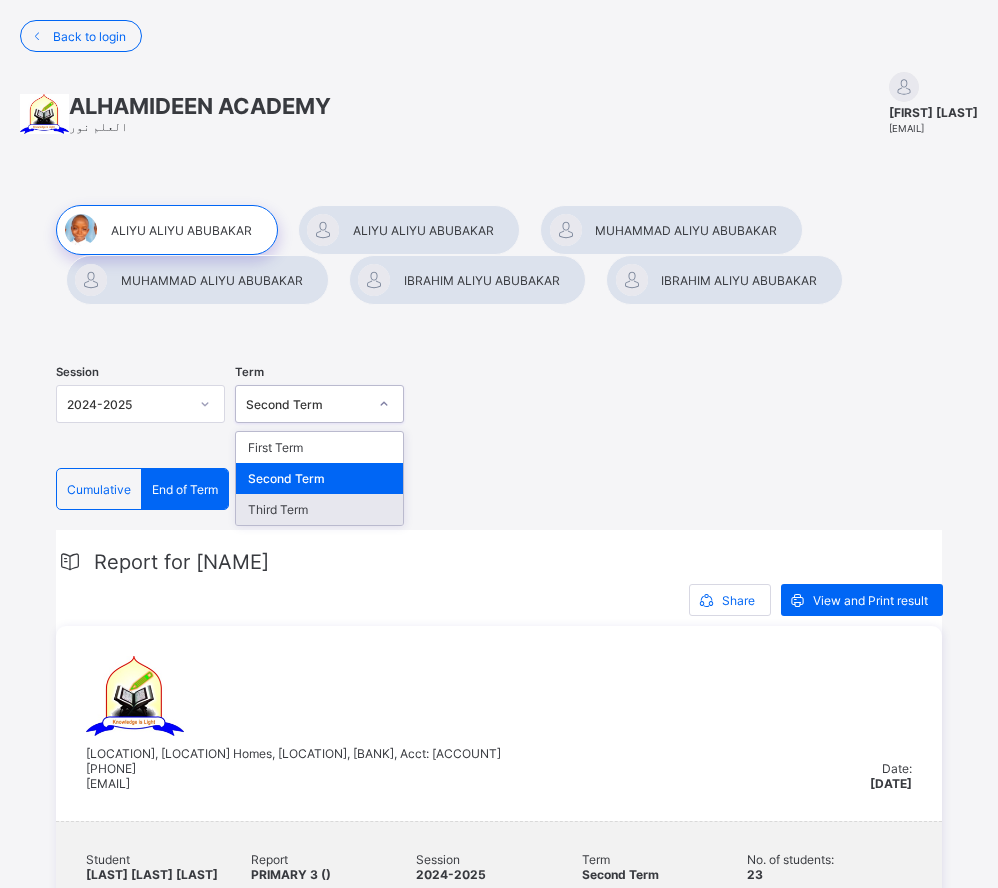 click on "Third Term" at bounding box center [319, 509] 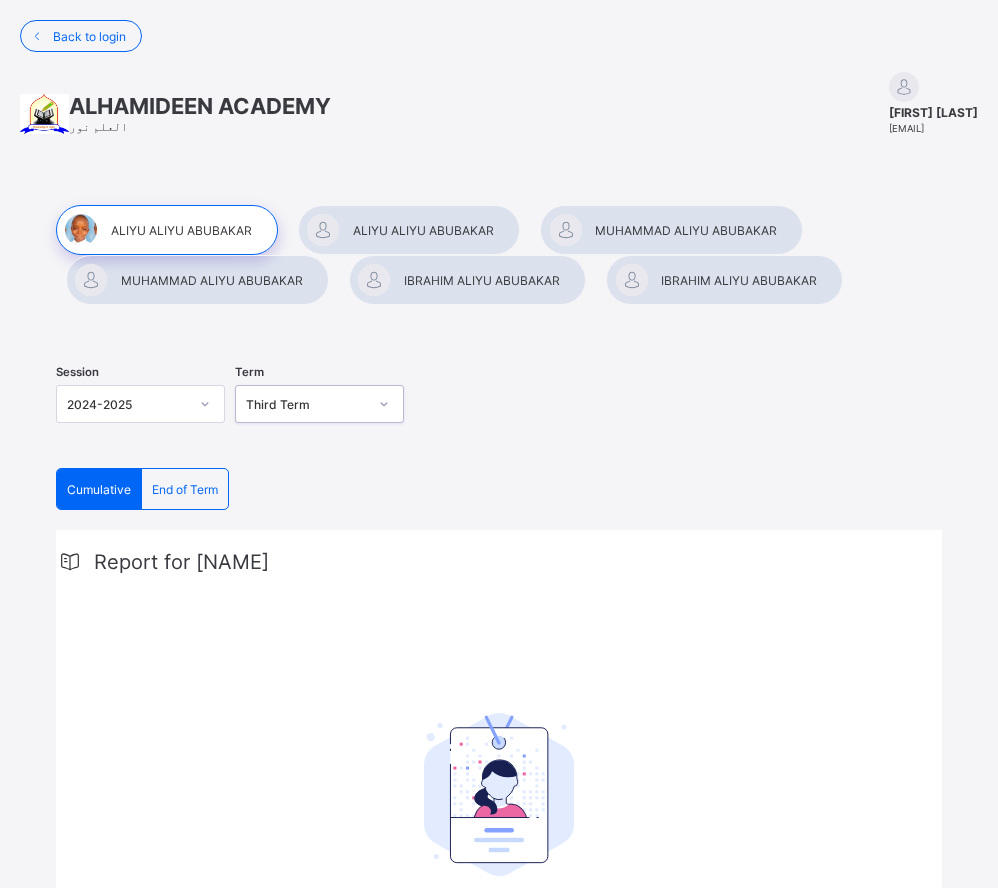 scroll, scrollTop: 200, scrollLeft: 0, axis: vertical 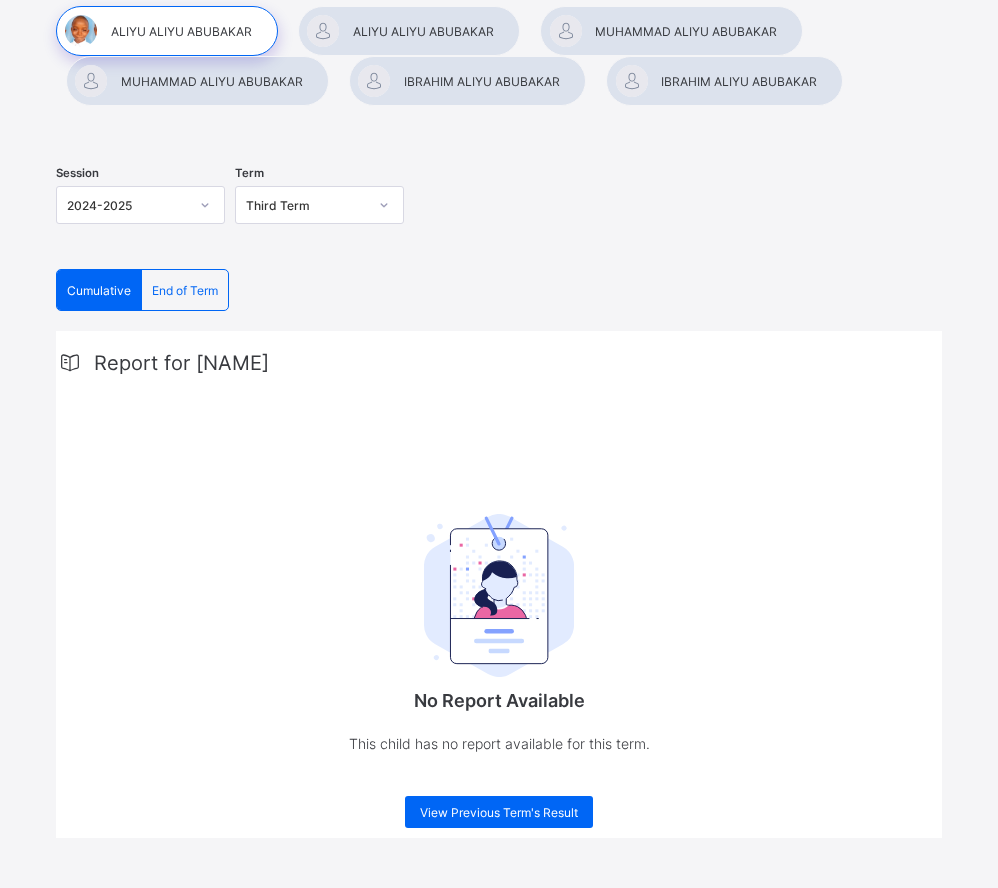 click on "View Previous Term's Result" at bounding box center (499, 812) 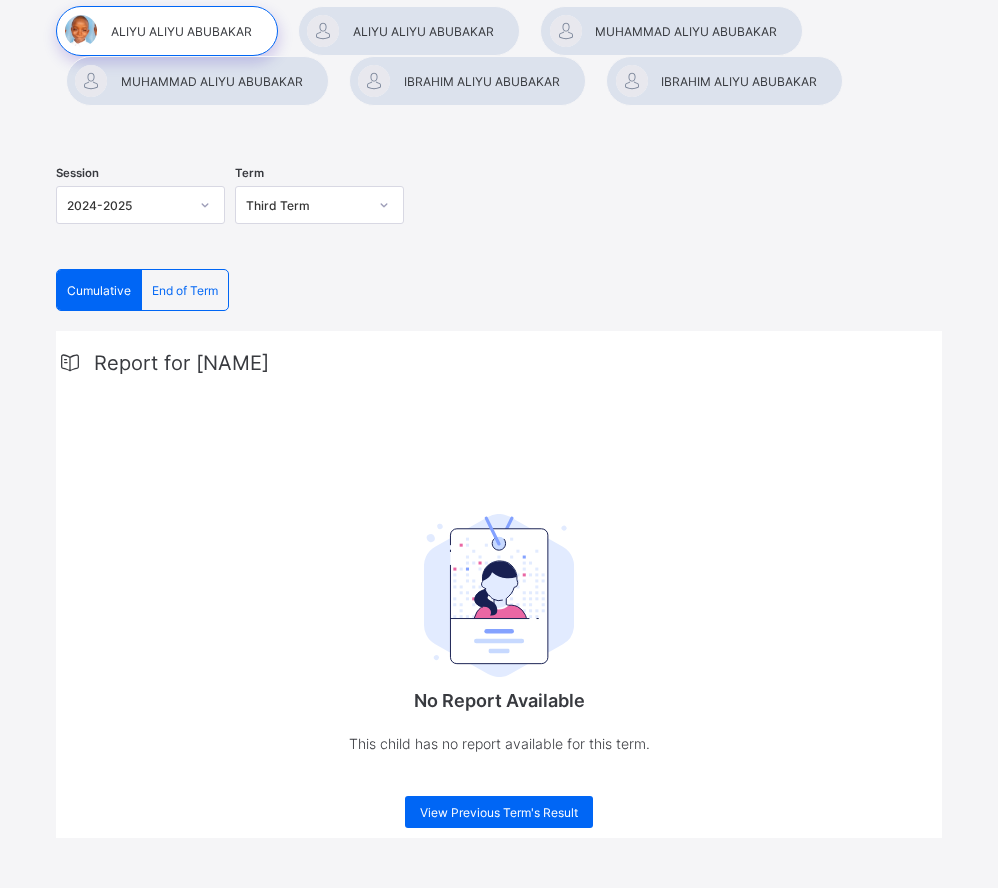 scroll, scrollTop: 155, scrollLeft: 0, axis: vertical 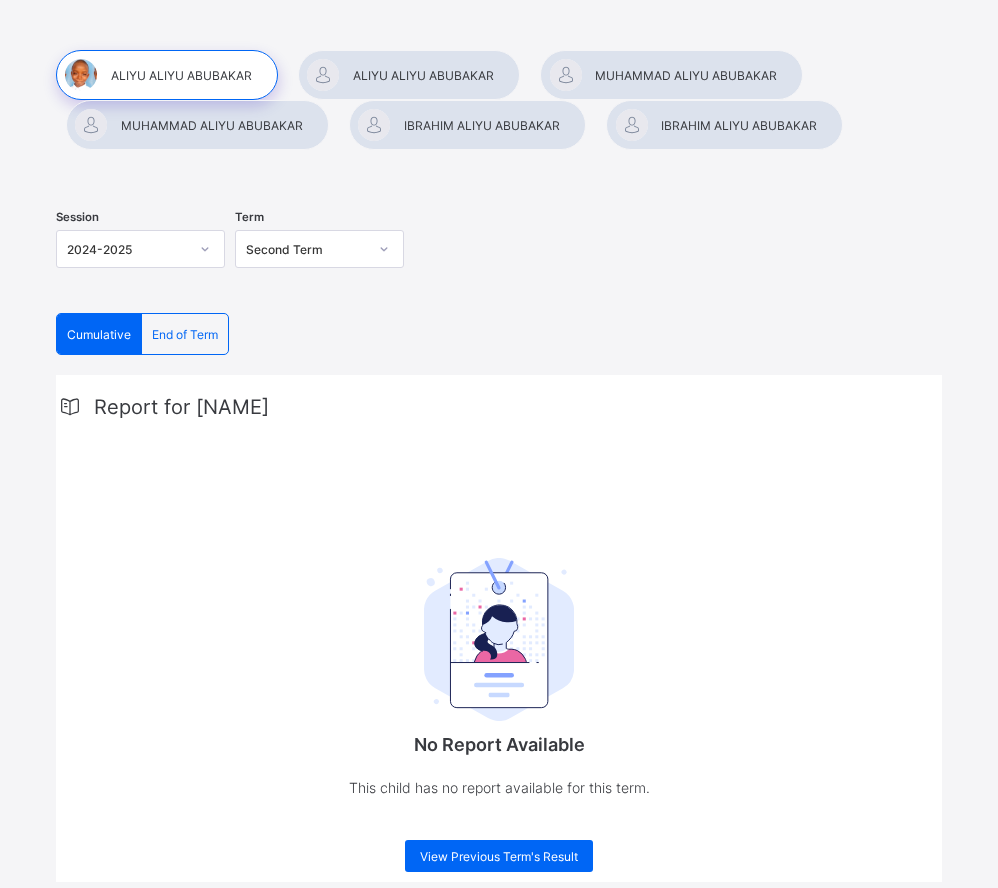 click on "End of Term" at bounding box center (185, 334) 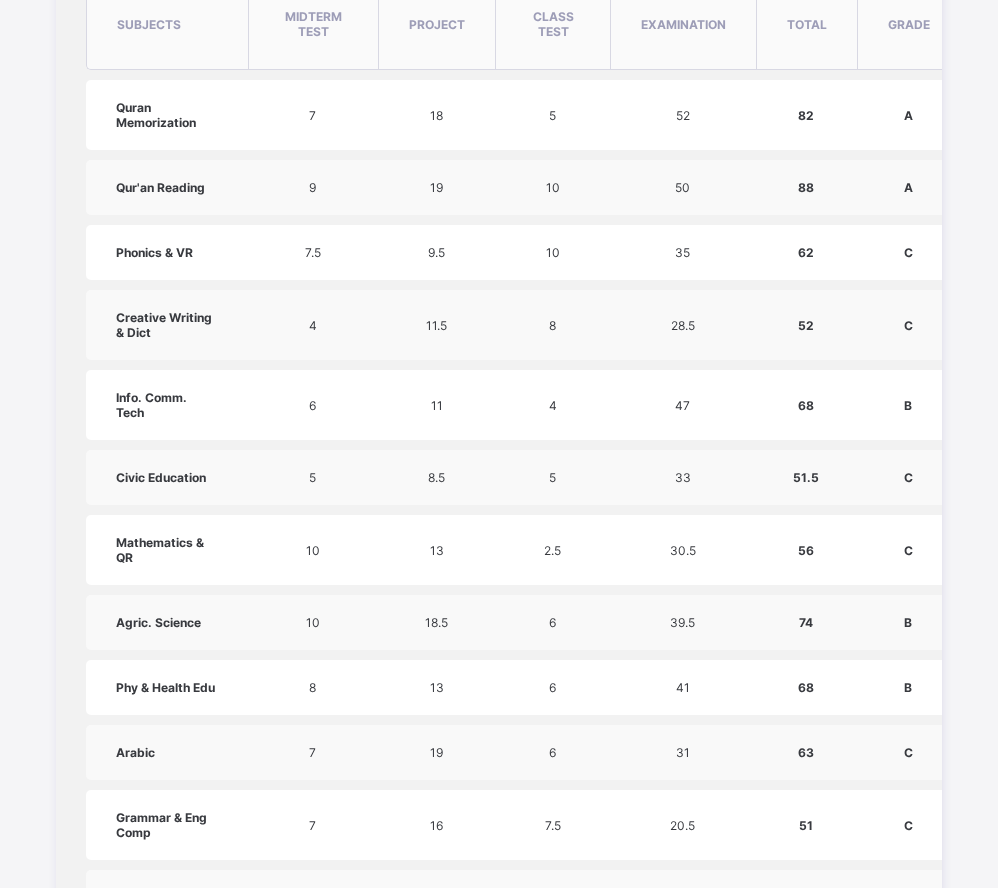 scroll, scrollTop: 0, scrollLeft: 0, axis: both 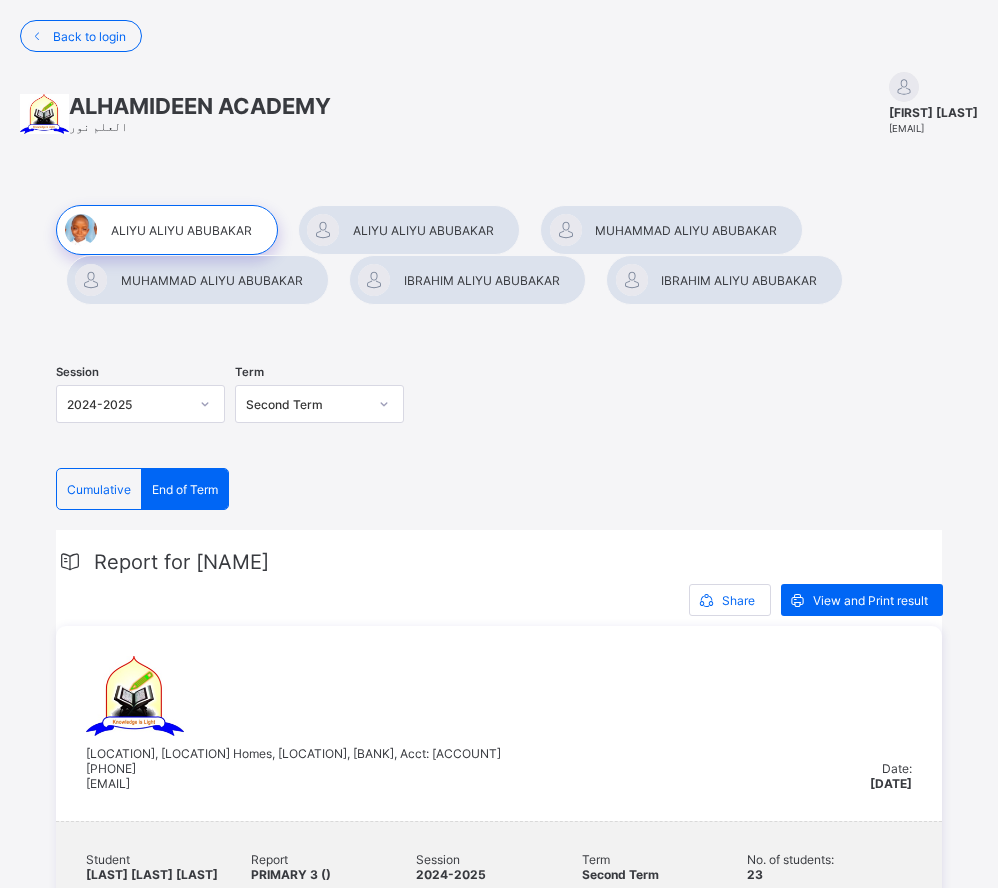 click at bounding box center (467, 280) 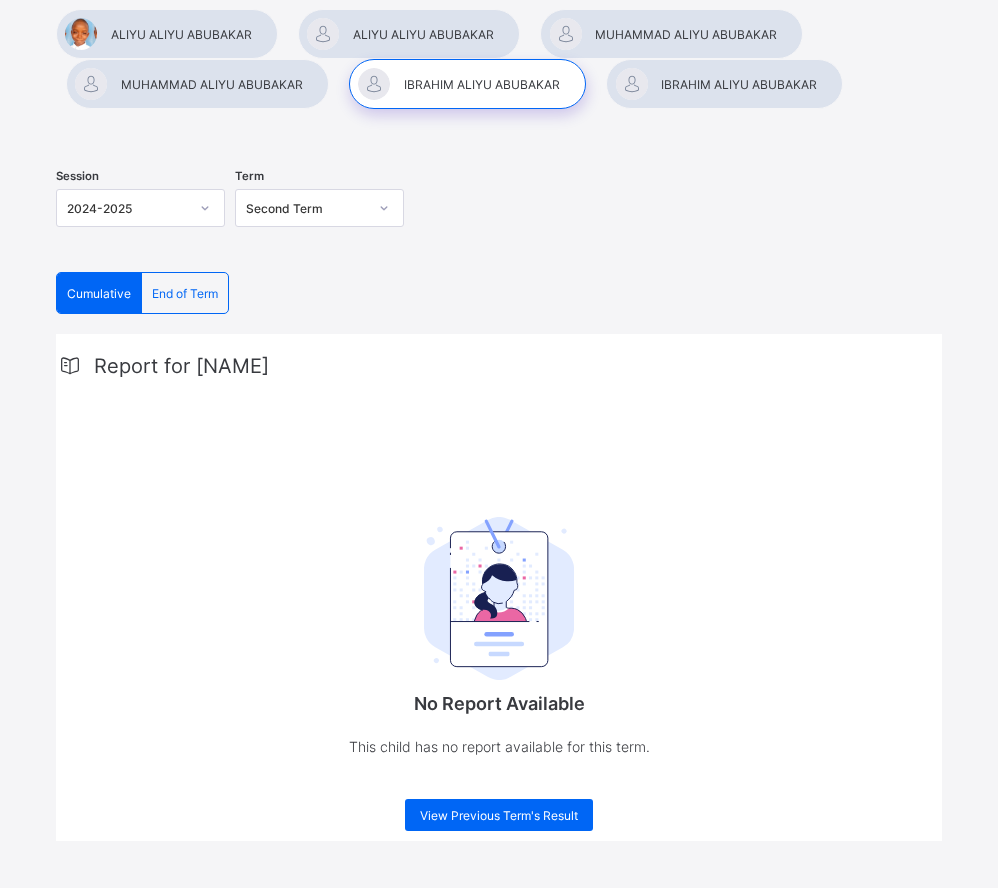 click on "End of Term" at bounding box center [185, 293] 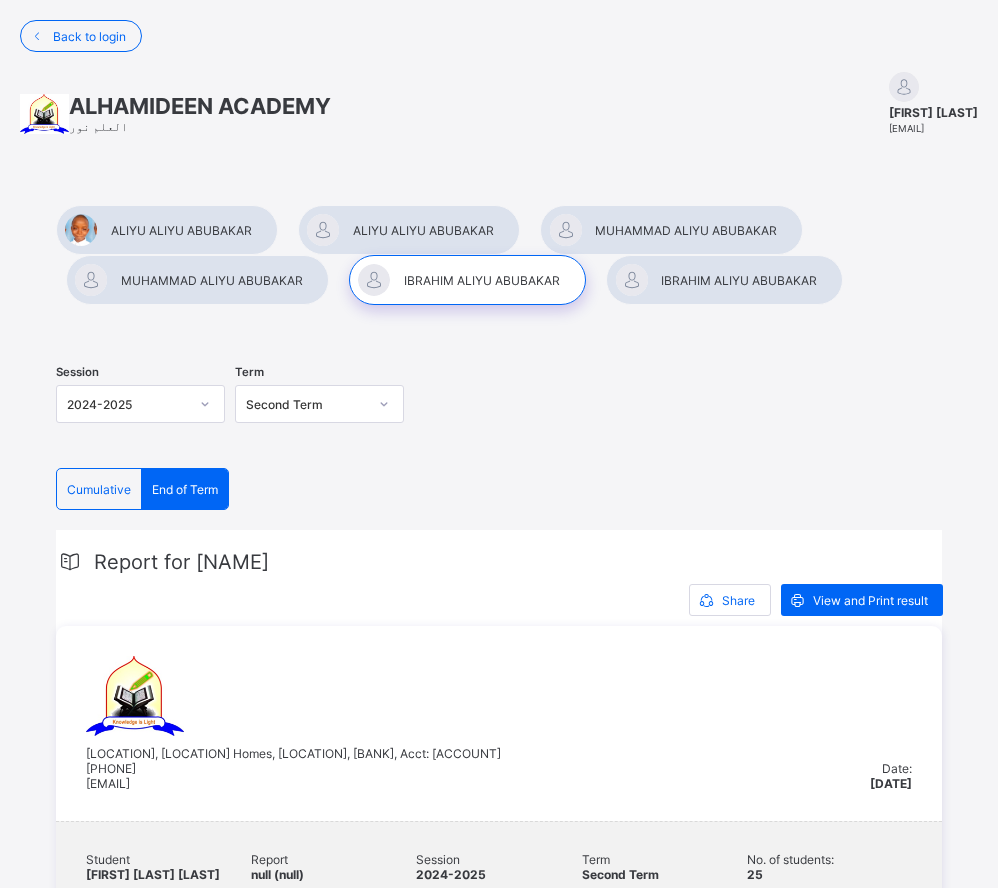 scroll, scrollTop: 4, scrollLeft: 0, axis: vertical 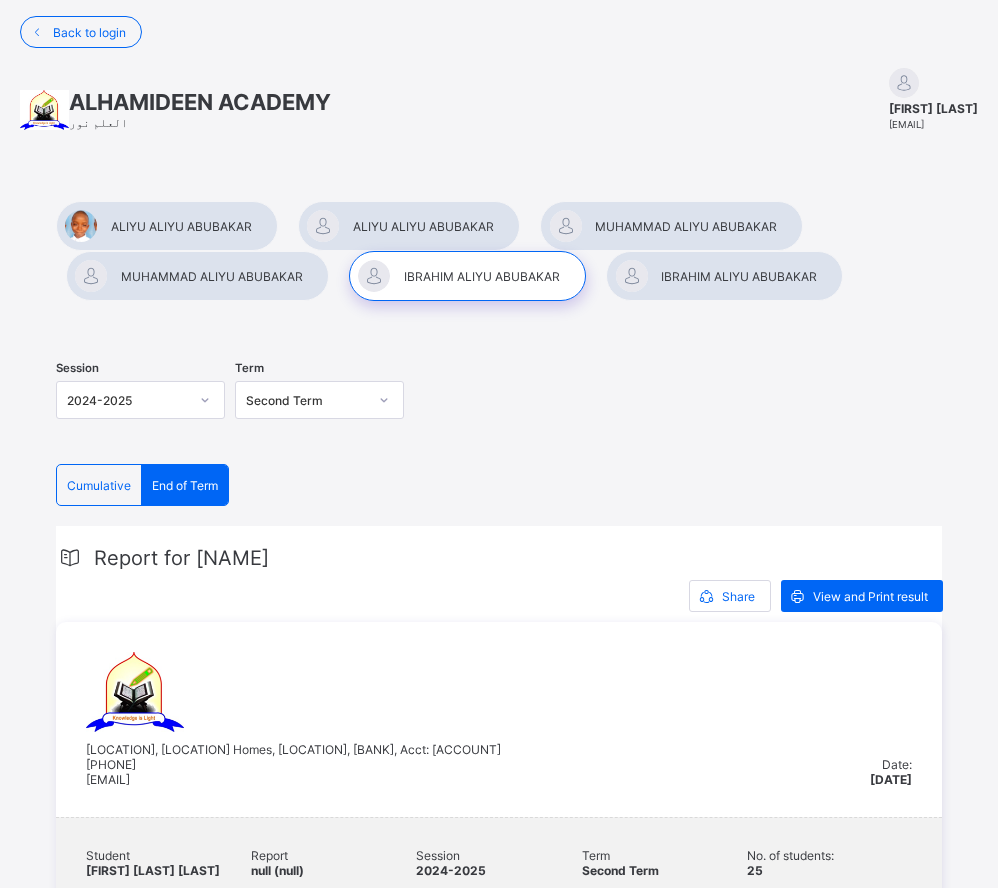 click at bounding box center (197, 276) 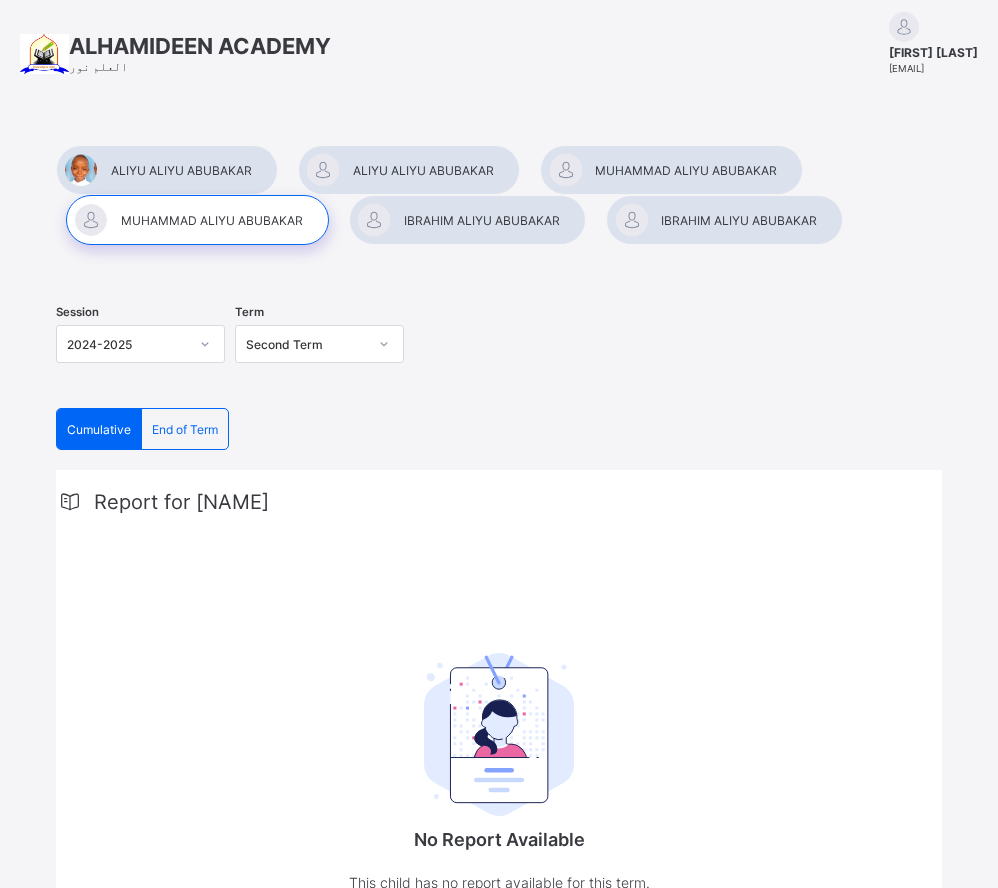 scroll, scrollTop: 0, scrollLeft: 0, axis: both 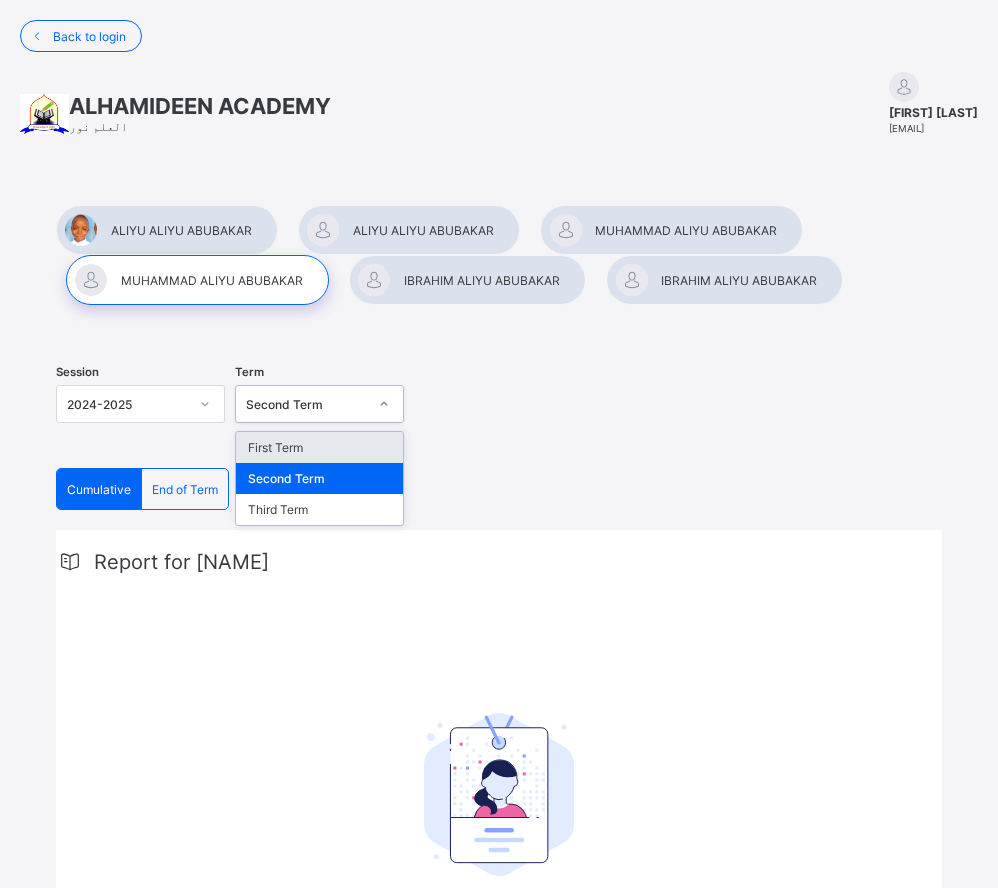 click at bounding box center (384, 404) 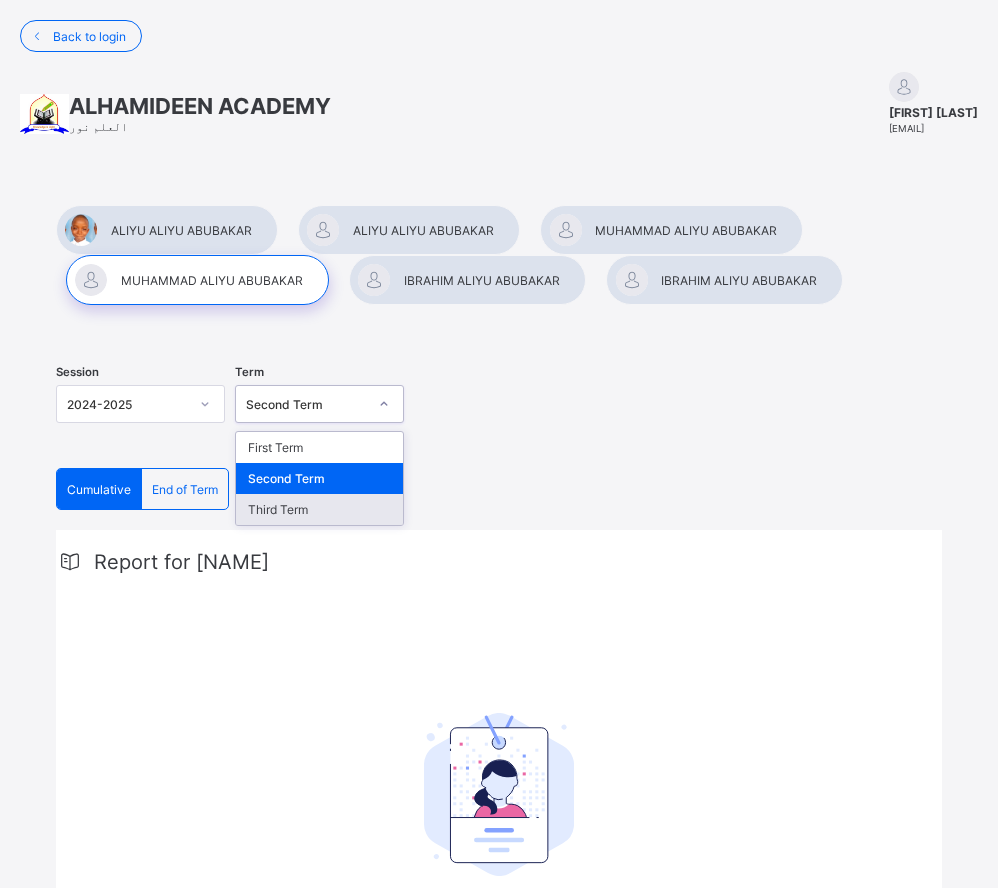 click on "Third Term" at bounding box center [319, 509] 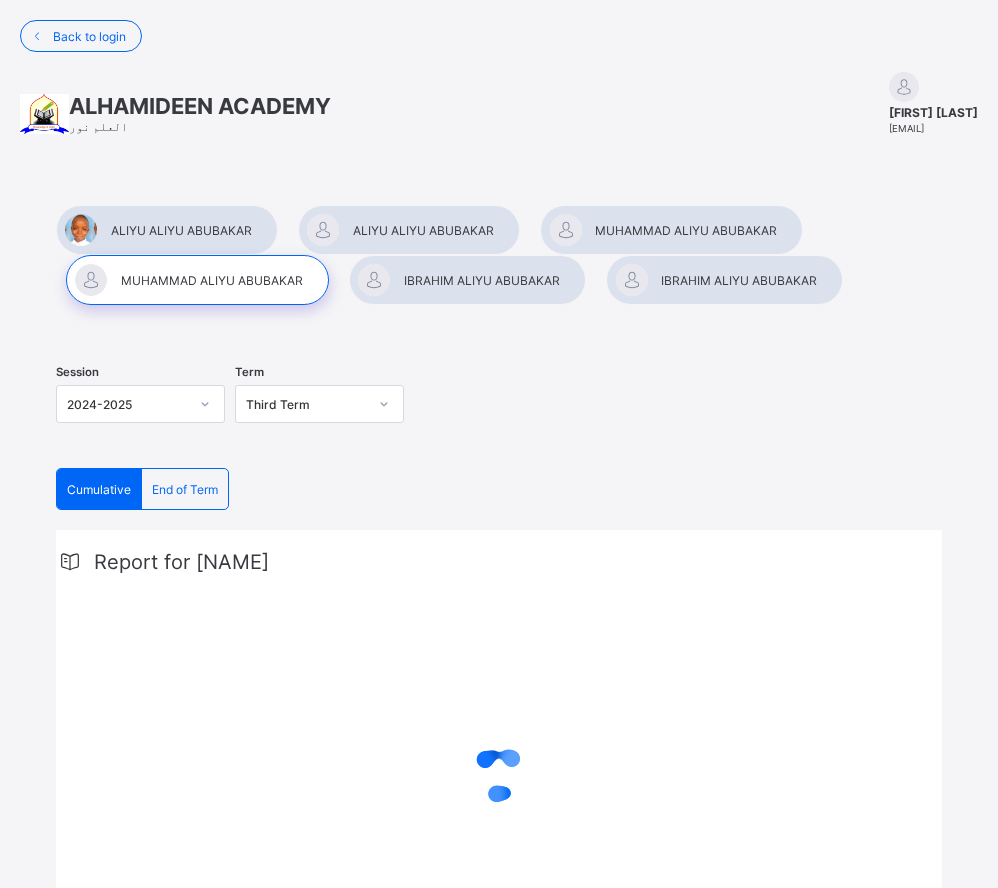 click on "End of Term" at bounding box center [185, 489] 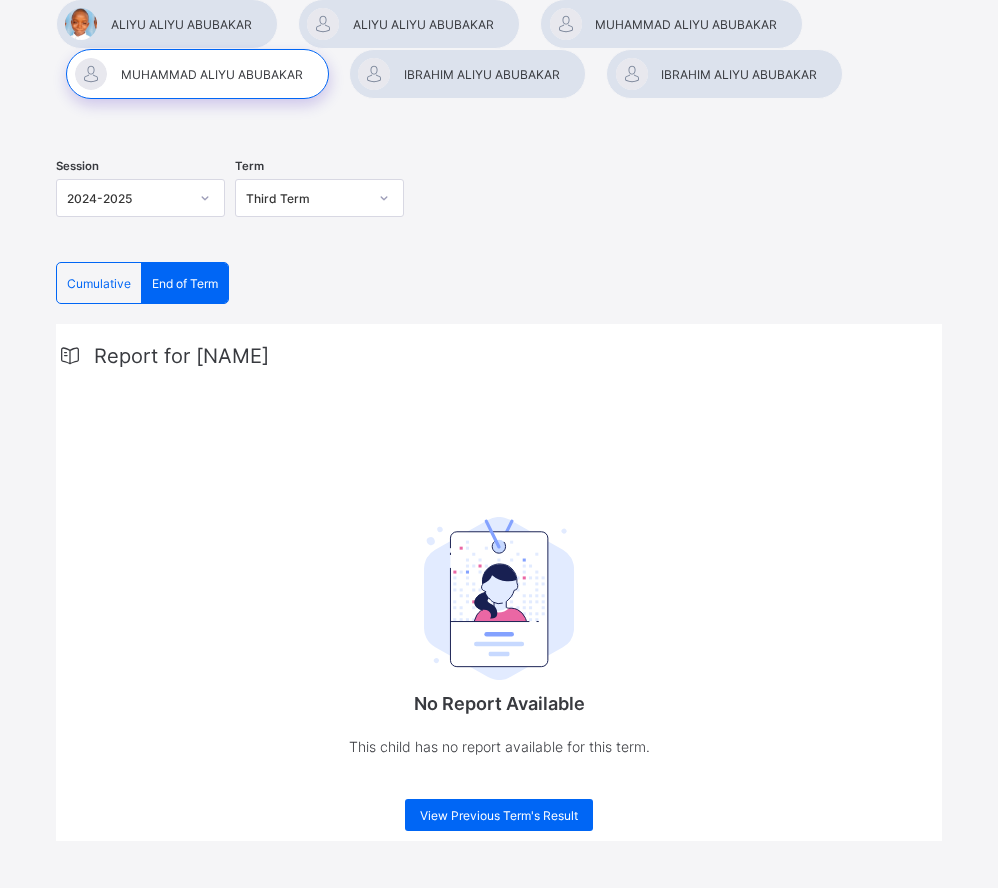 scroll, scrollTop: 186, scrollLeft: 0, axis: vertical 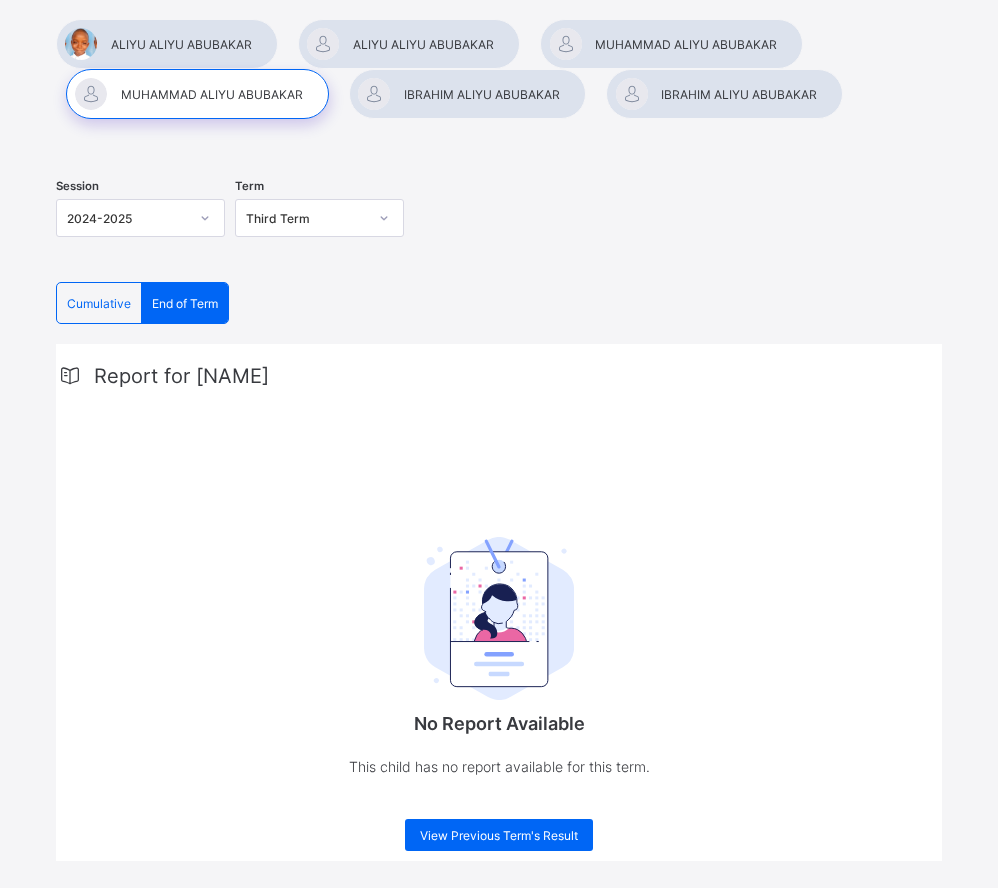 click on "End of Term" at bounding box center (185, 303) 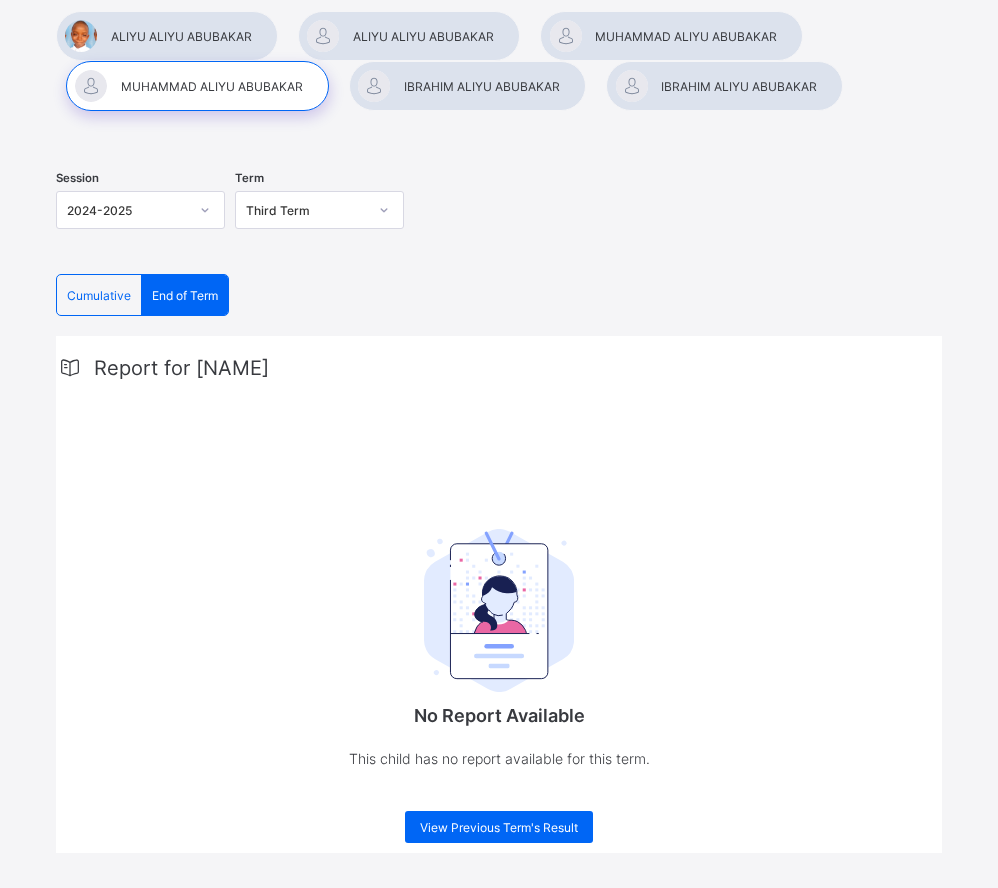scroll, scrollTop: 210, scrollLeft: 0, axis: vertical 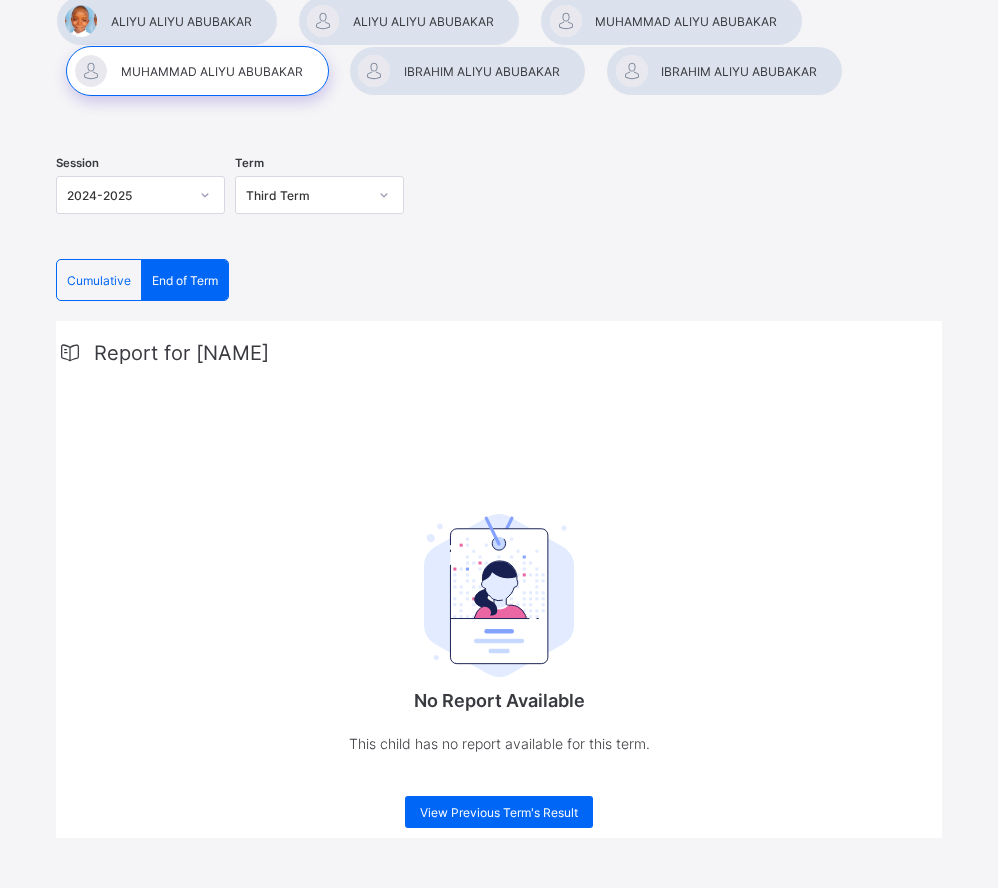 click on "Cumulative" at bounding box center [99, 280] 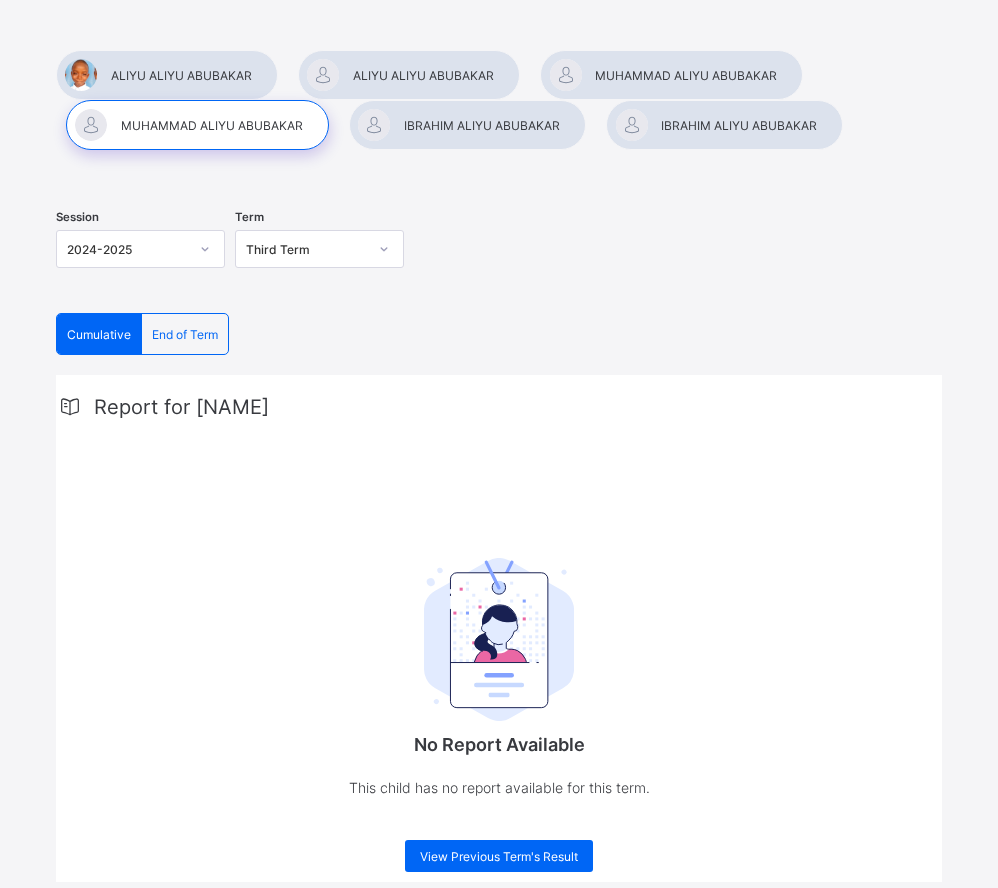 click on "End of Term" at bounding box center (185, 334) 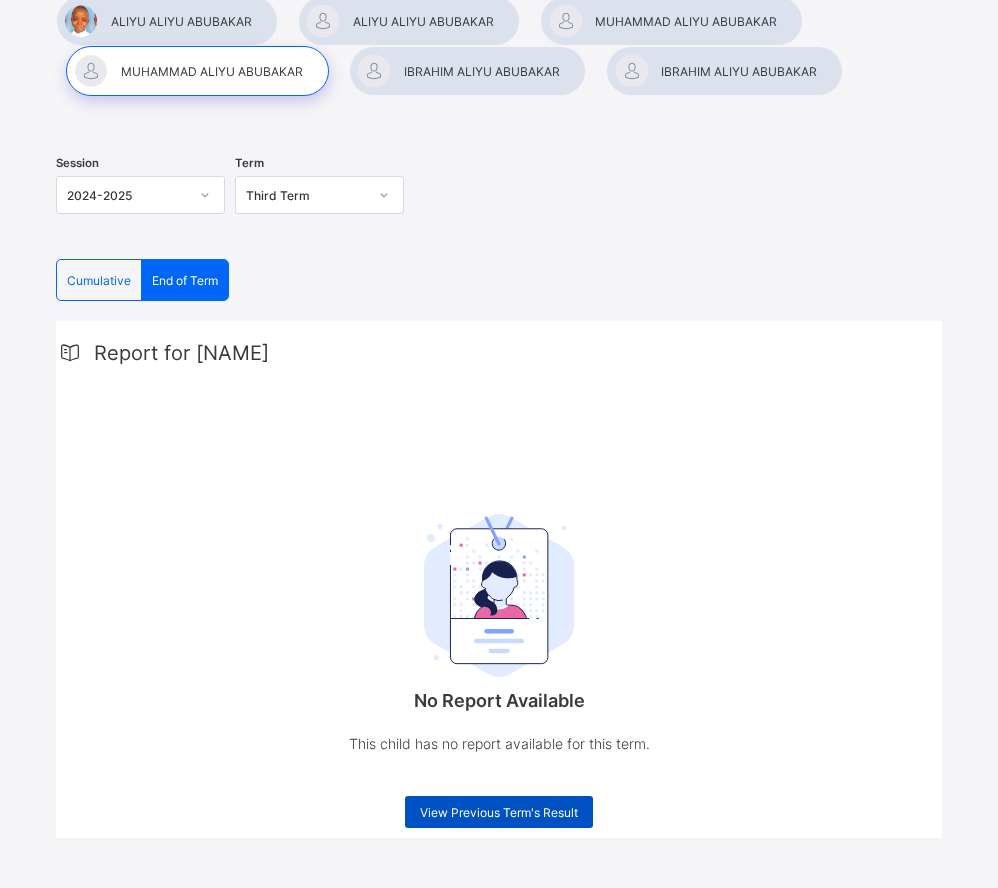 click on "View Previous Term's Result" at bounding box center (499, 812) 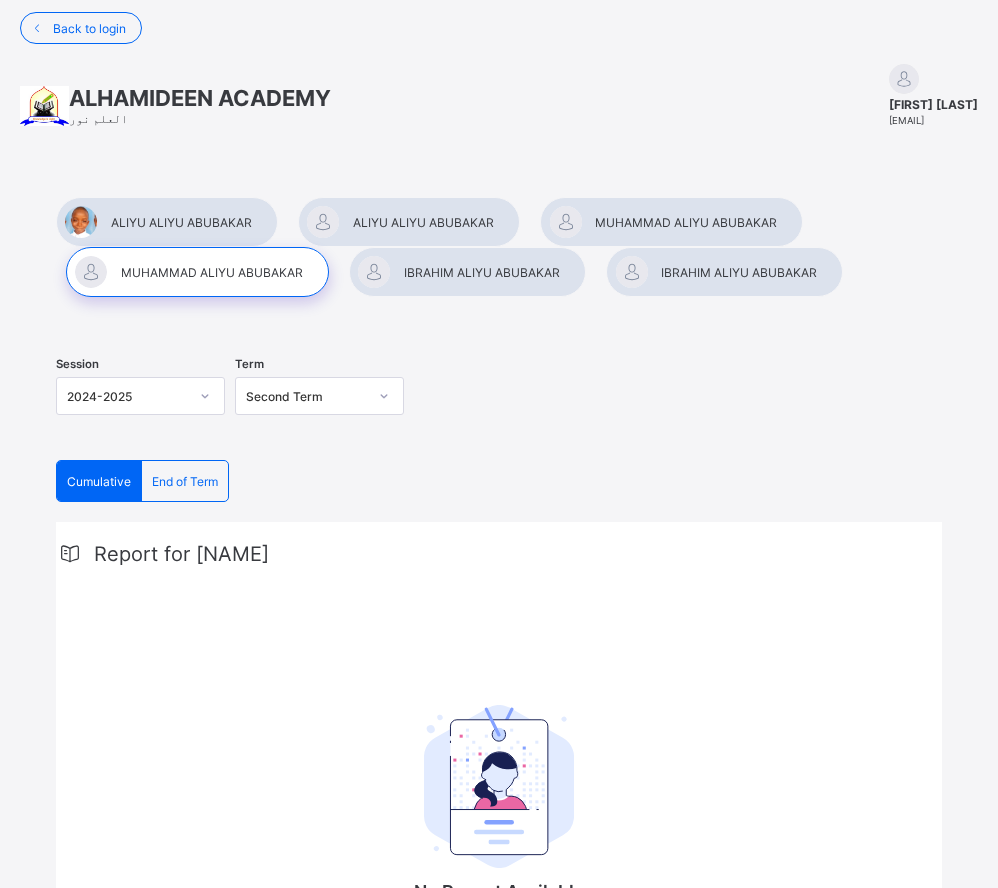 scroll, scrollTop: 12, scrollLeft: 0, axis: vertical 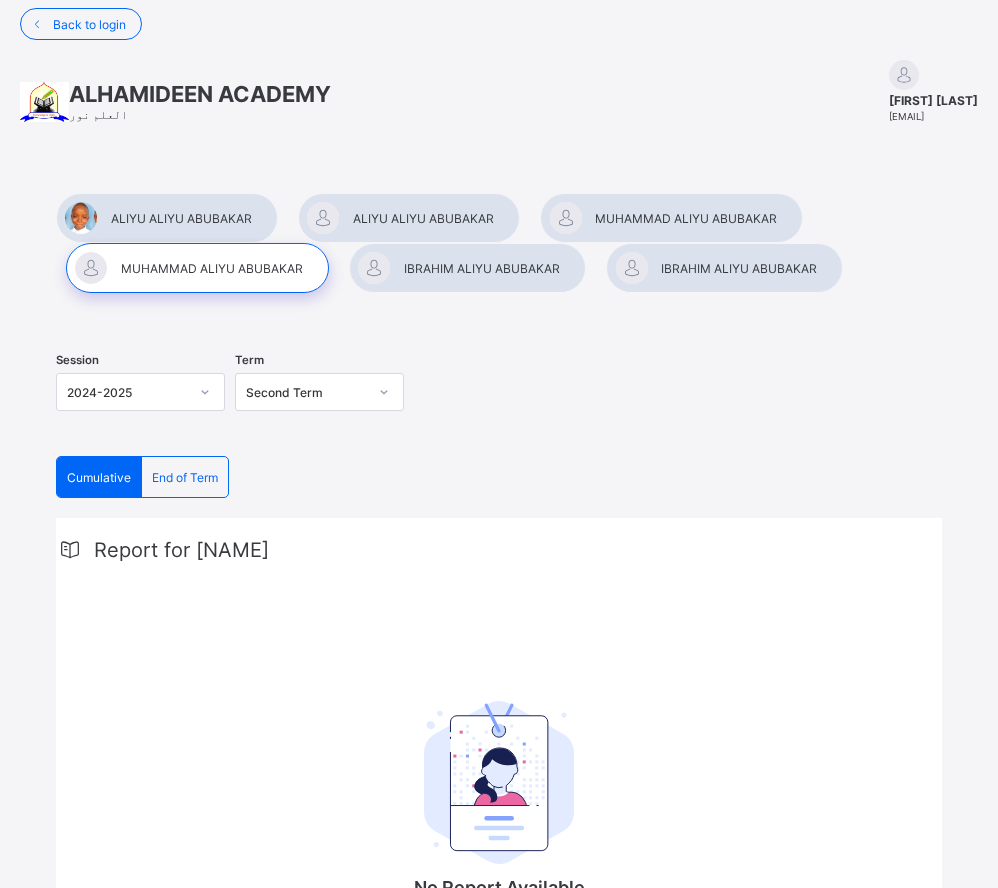 click at bounding box center [671, 218] 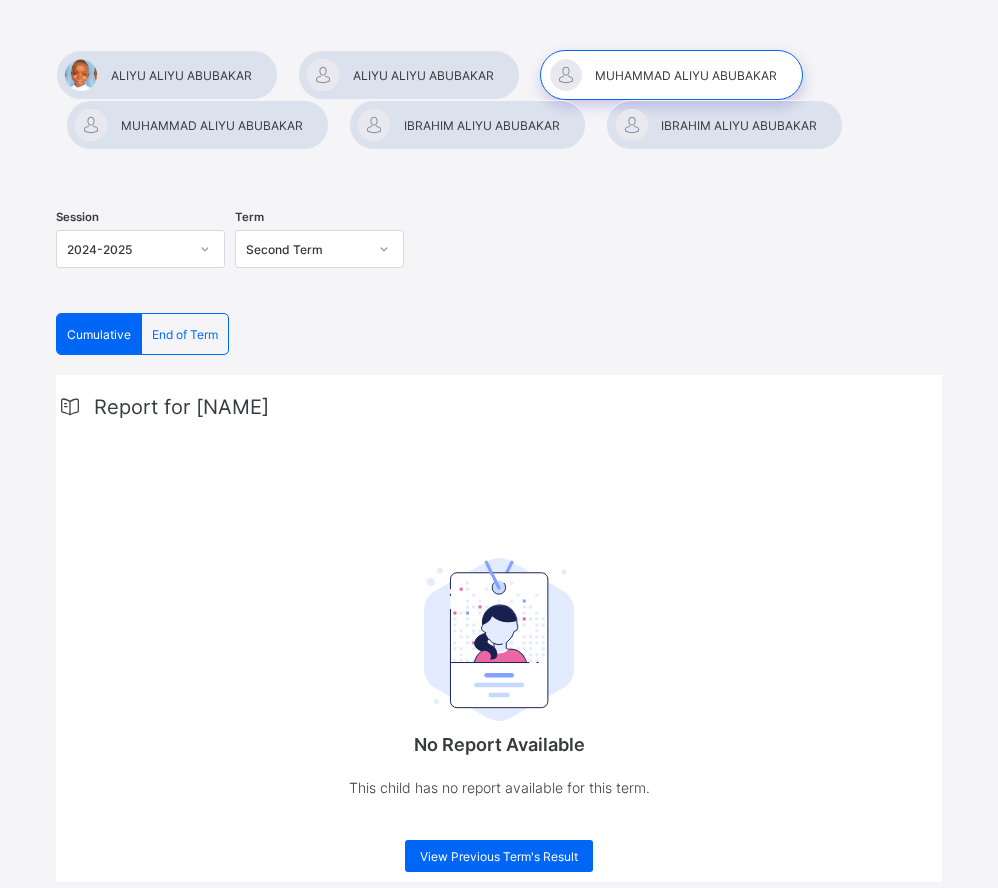 scroll, scrollTop: 200, scrollLeft: 0, axis: vertical 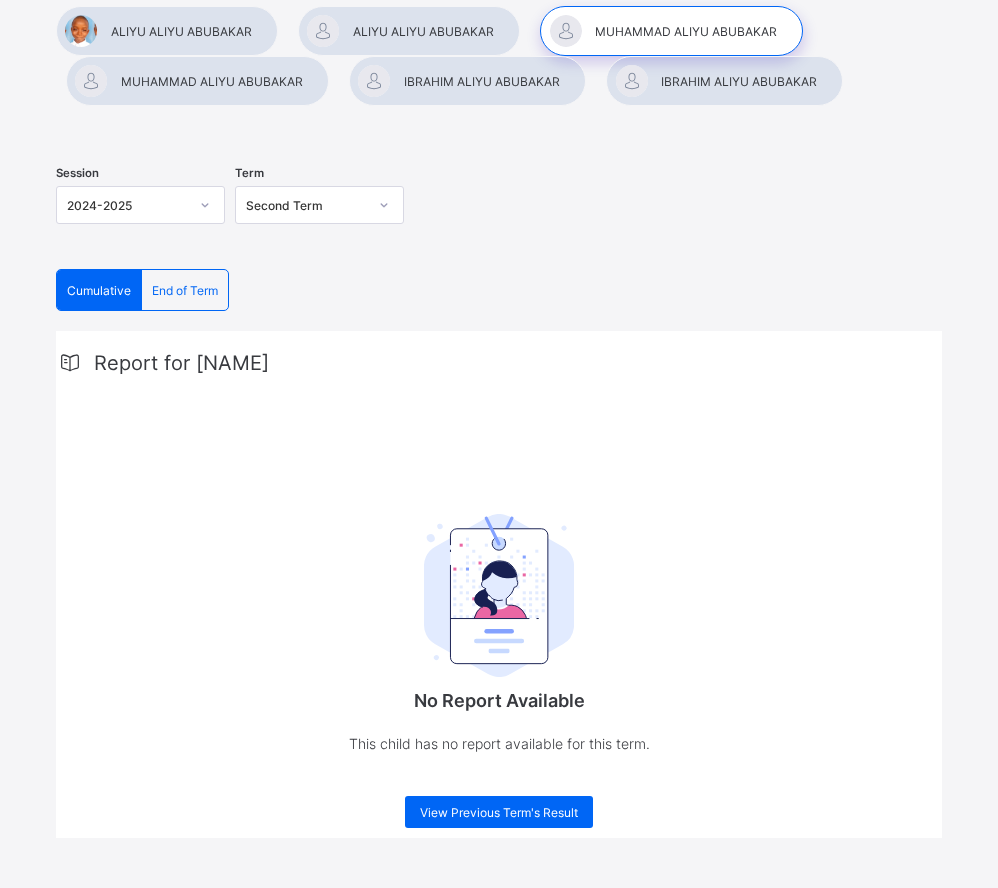 click on "End of Term" at bounding box center [185, 290] 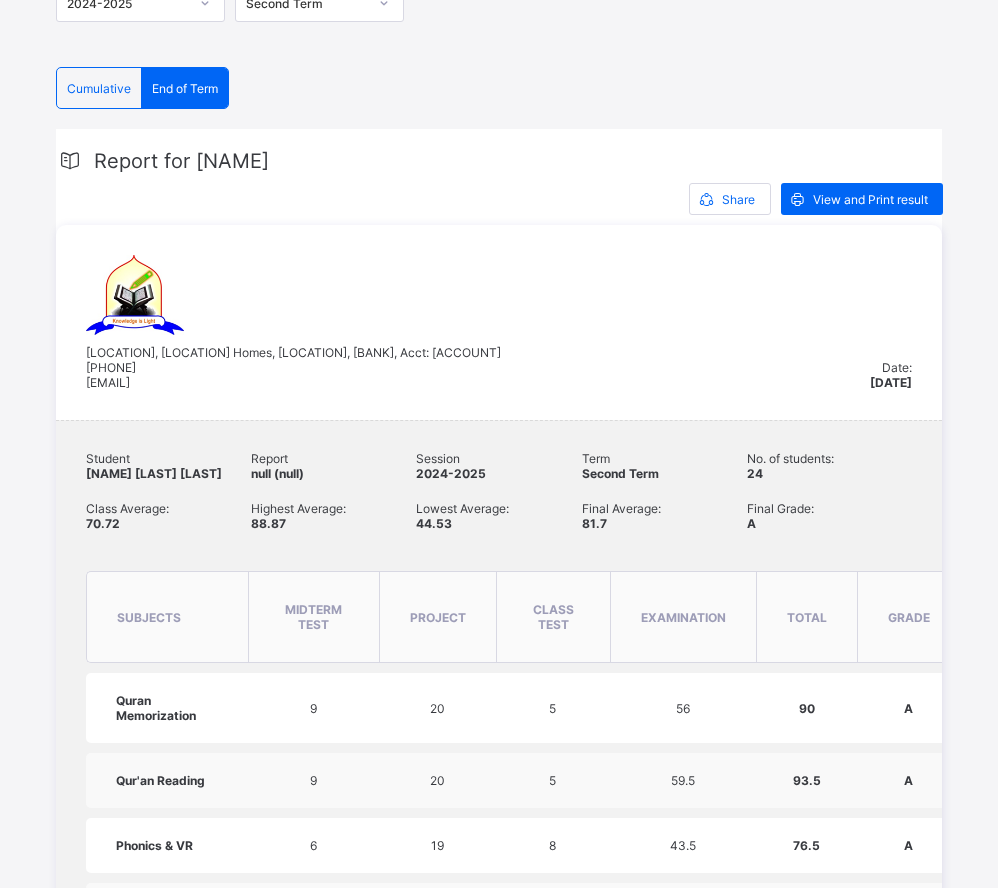 scroll, scrollTop: 0, scrollLeft: 0, axis: both 